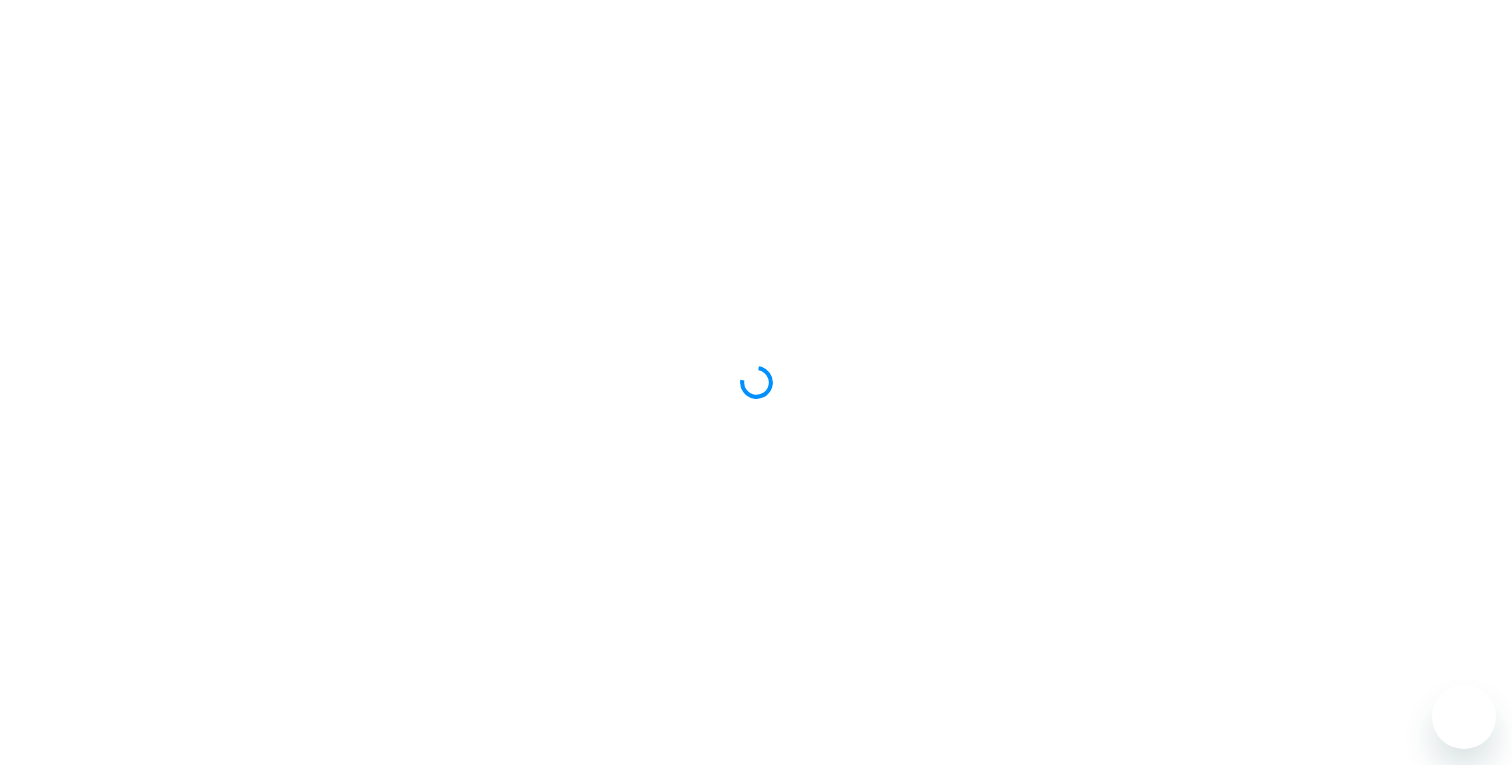 scroll, scrollTop: 0, scrollLeft: 0, axis: both 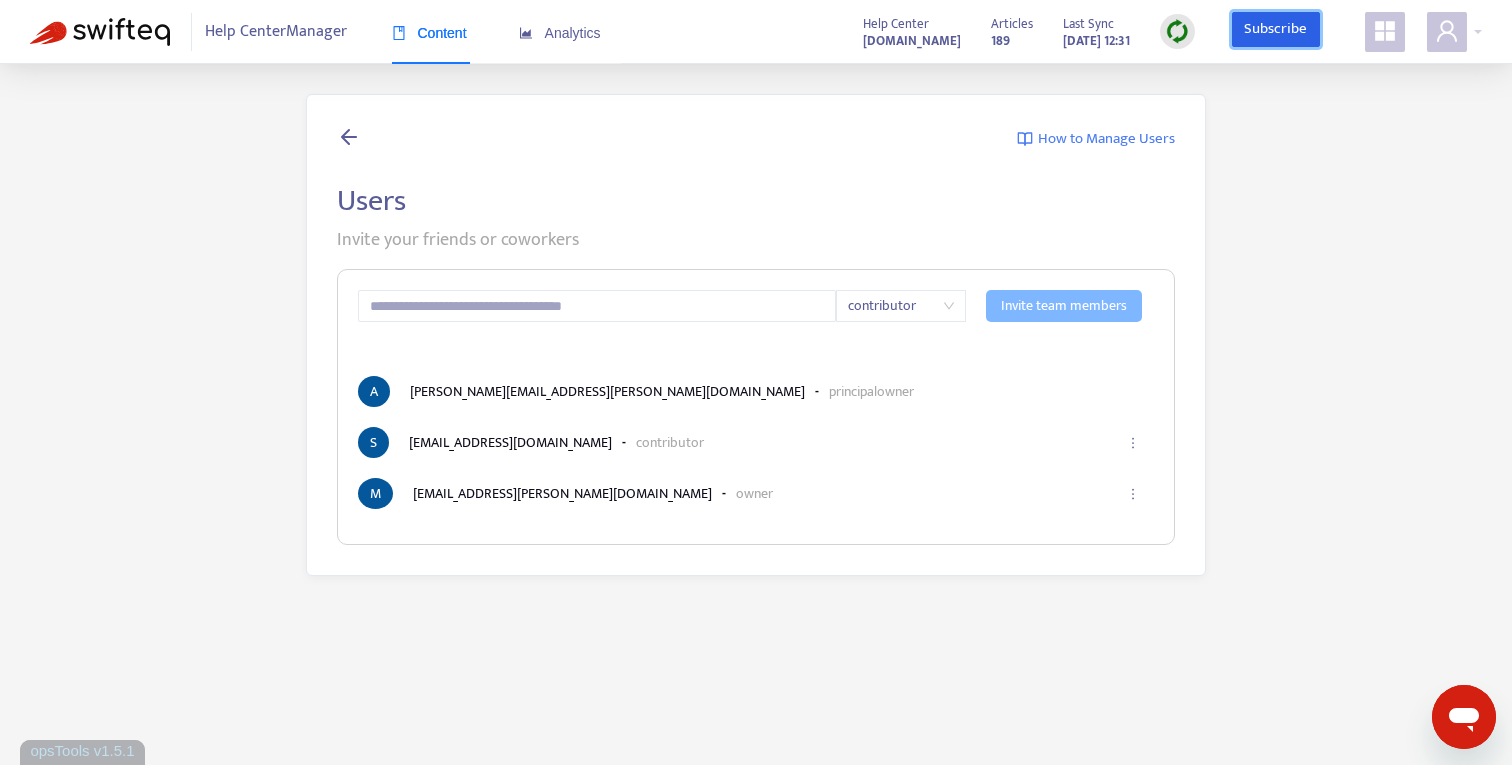 click on "Subscribe" at bounding box center [1276, 30] 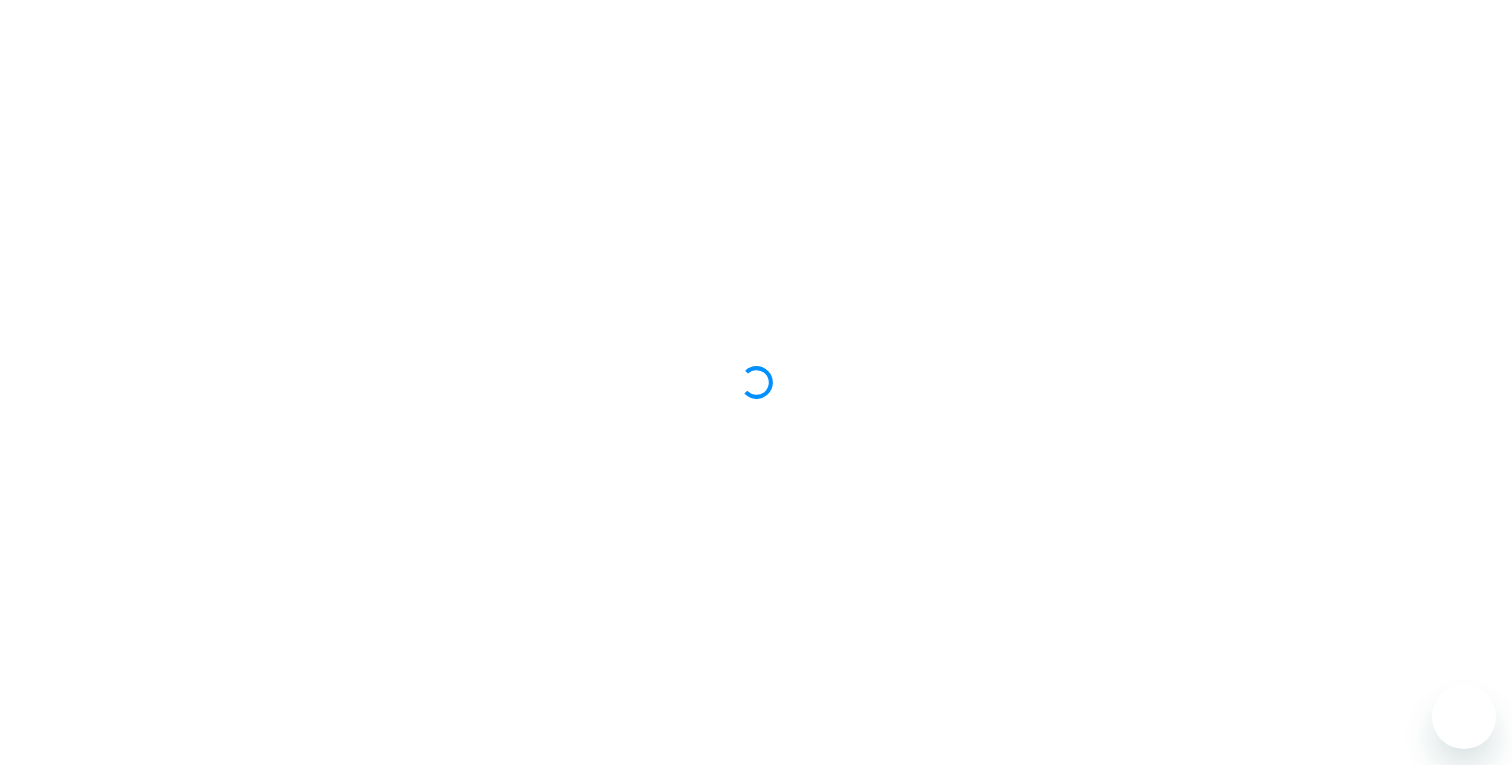 scroll, scrollTop: 0, scrollLeft: 0, axis: both 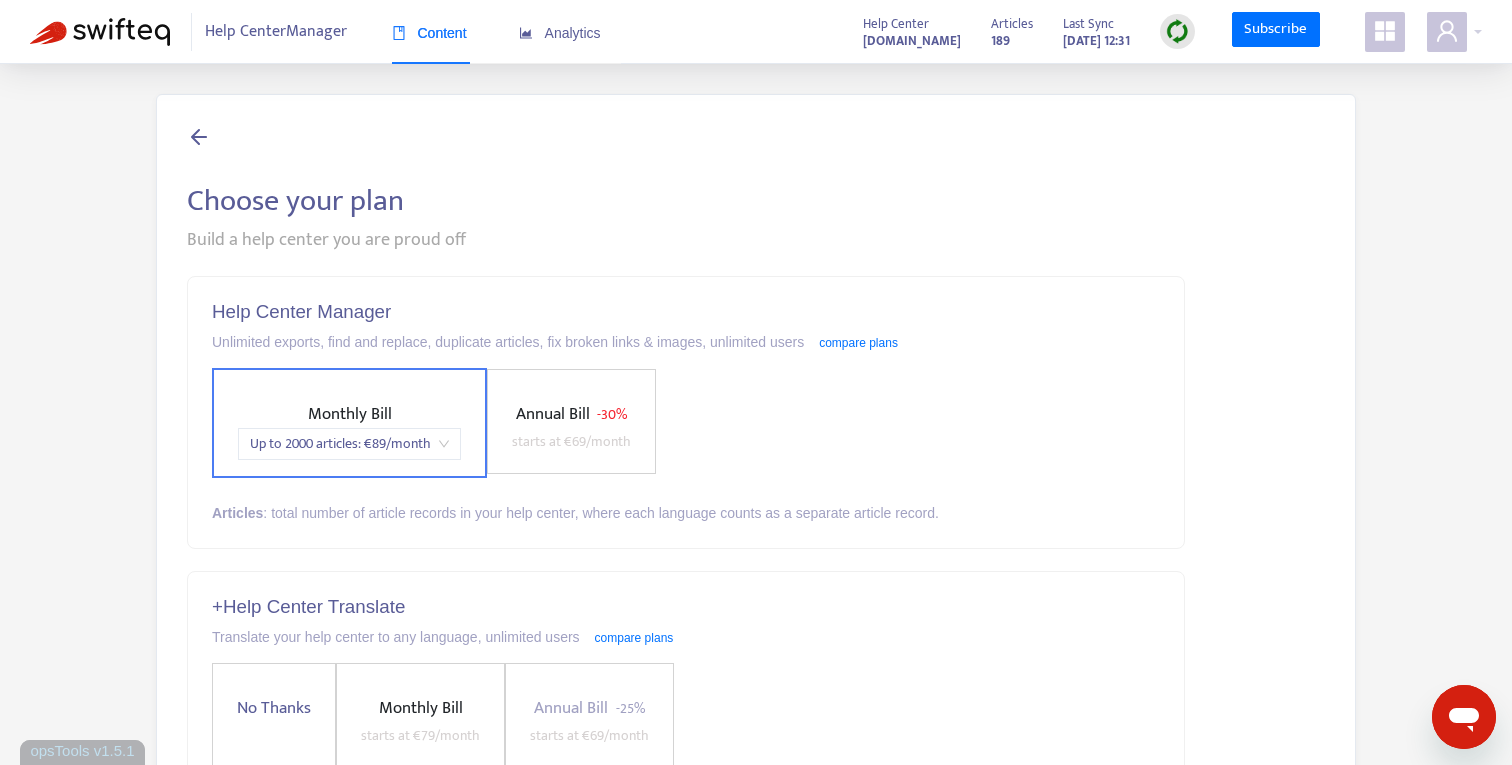 click on "Help Center  Manager Content Analytics" at bounding box center [339, 32] 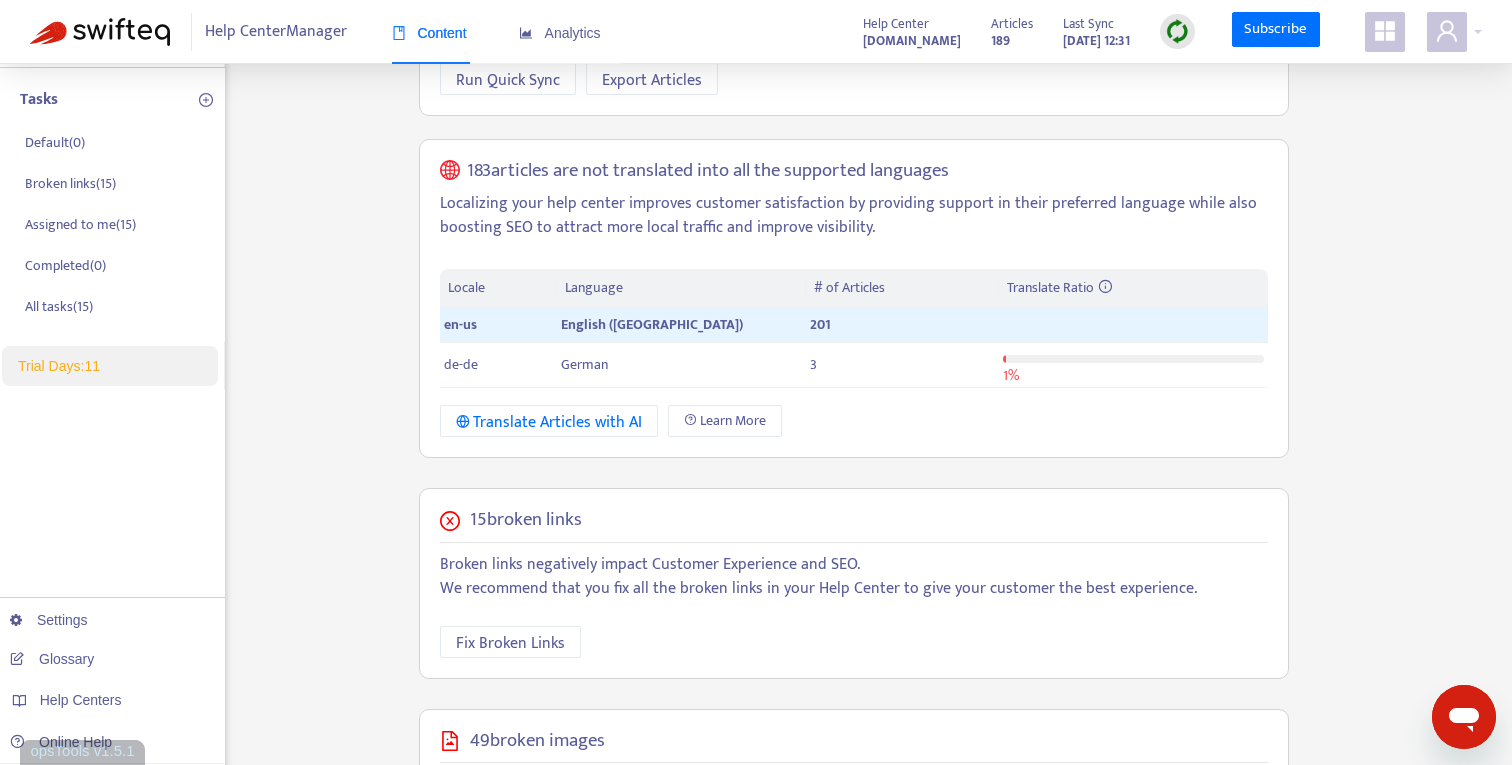 scroll, scrollTop: 0, scrollLeft: 0, axis: both 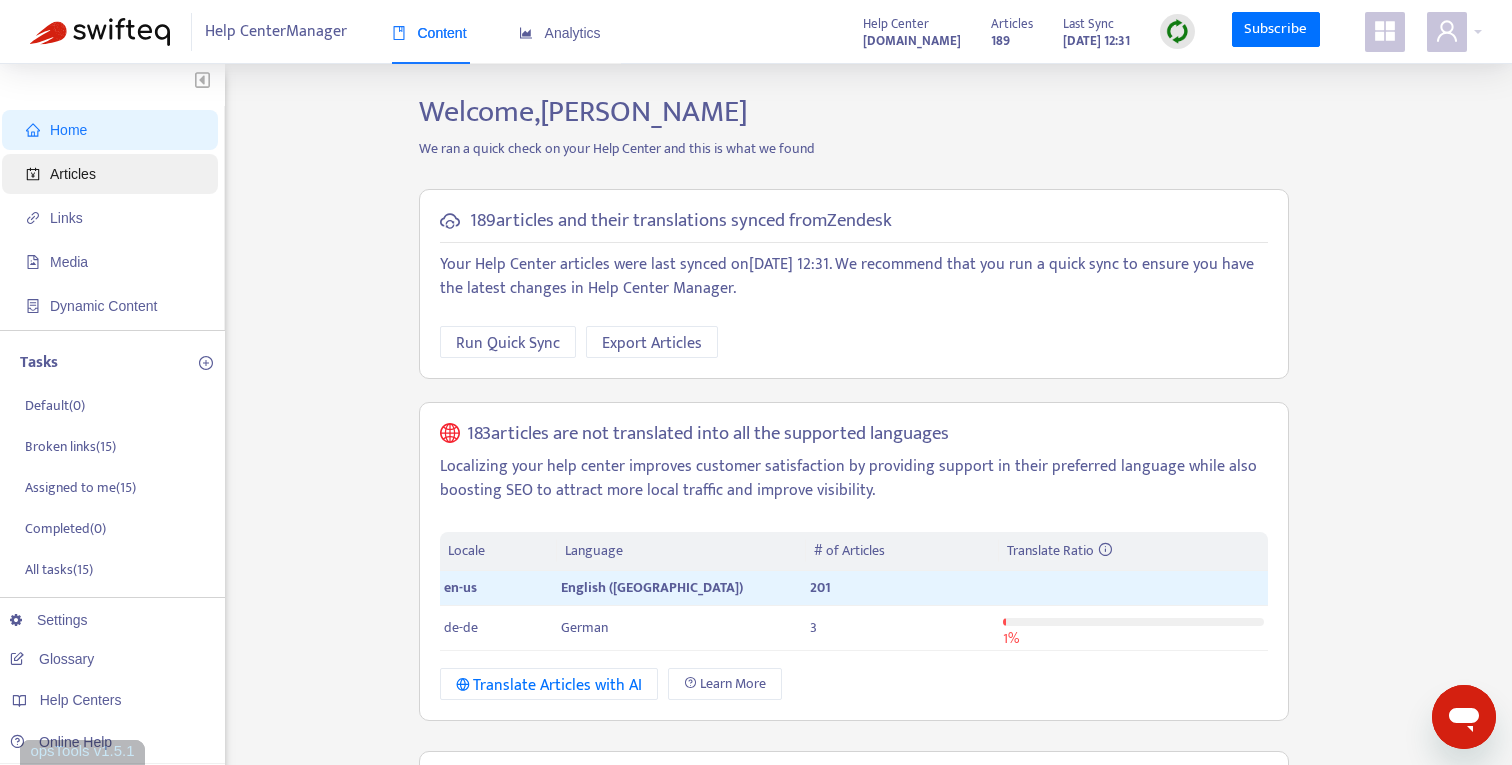 click on "Articles" at bounding box center (114, 174) 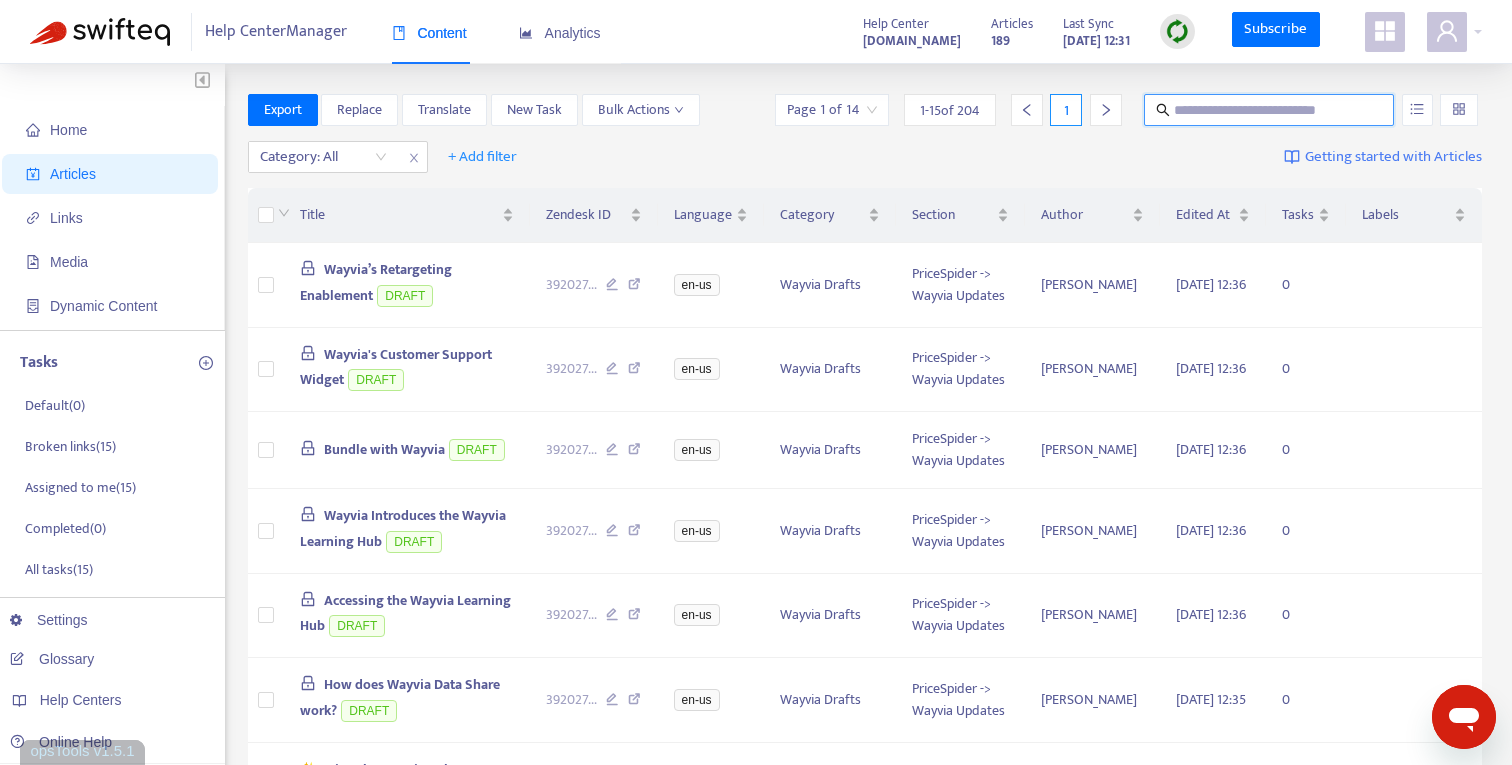 click at bounding box center (1270, 110) 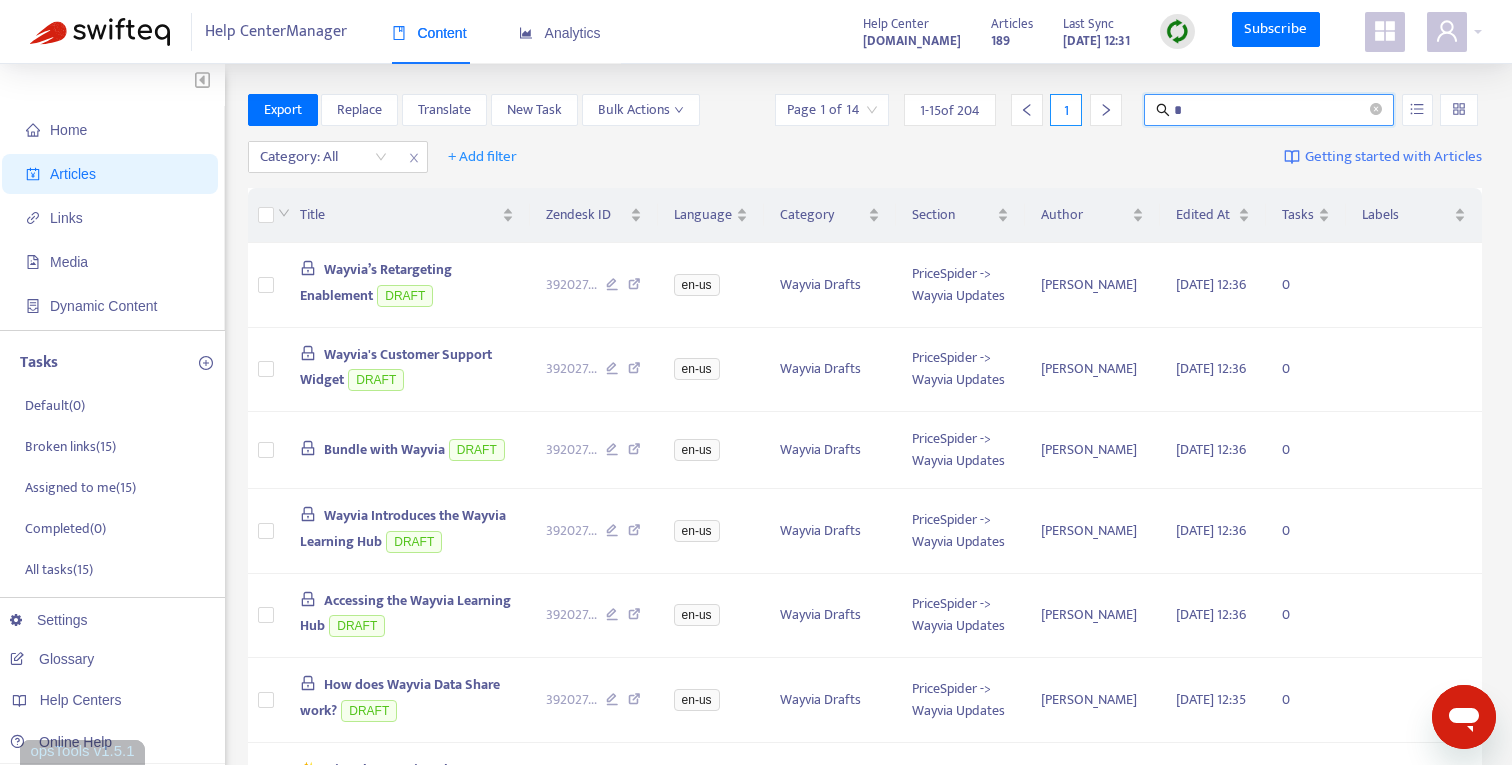 type 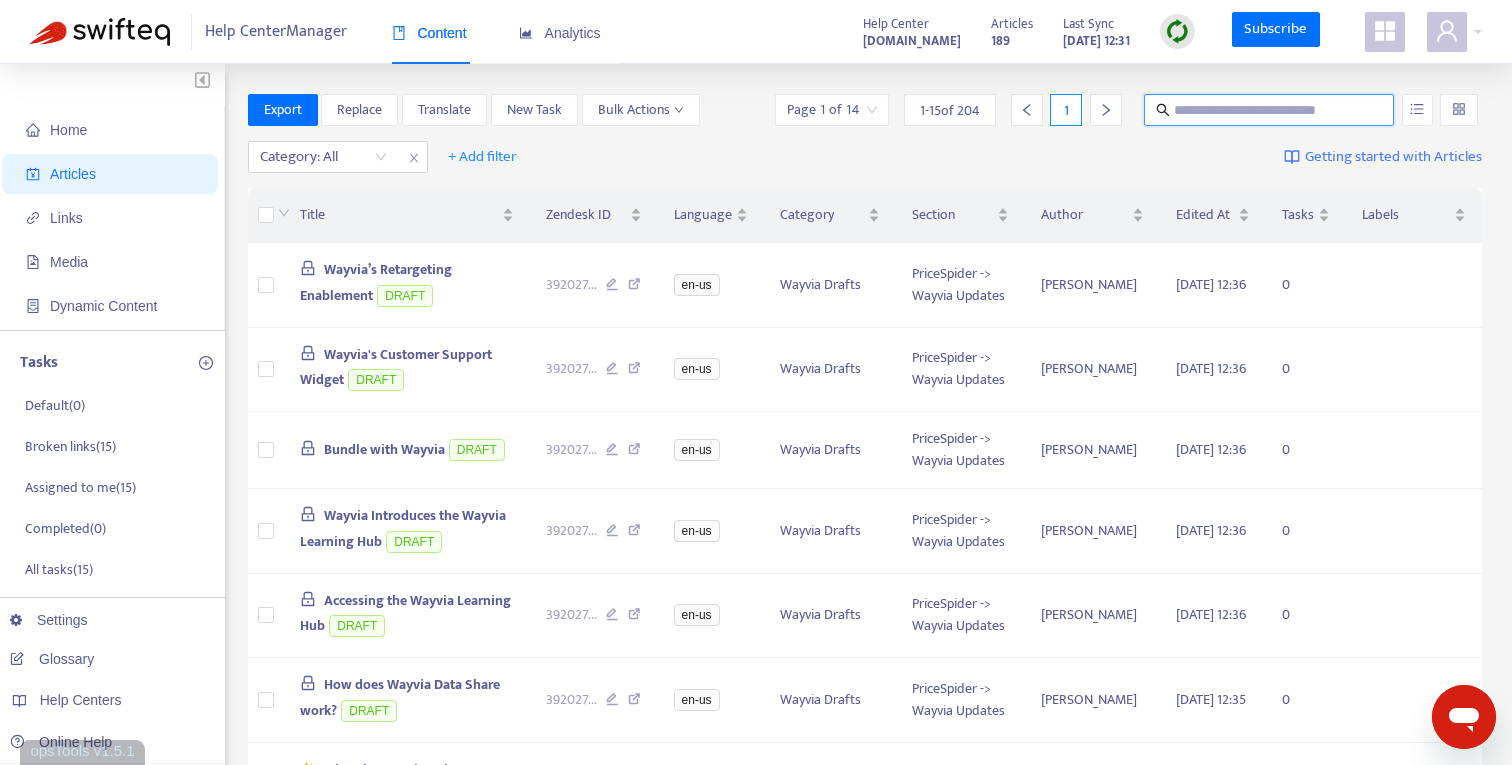 click at bounding box center [1270, 110] 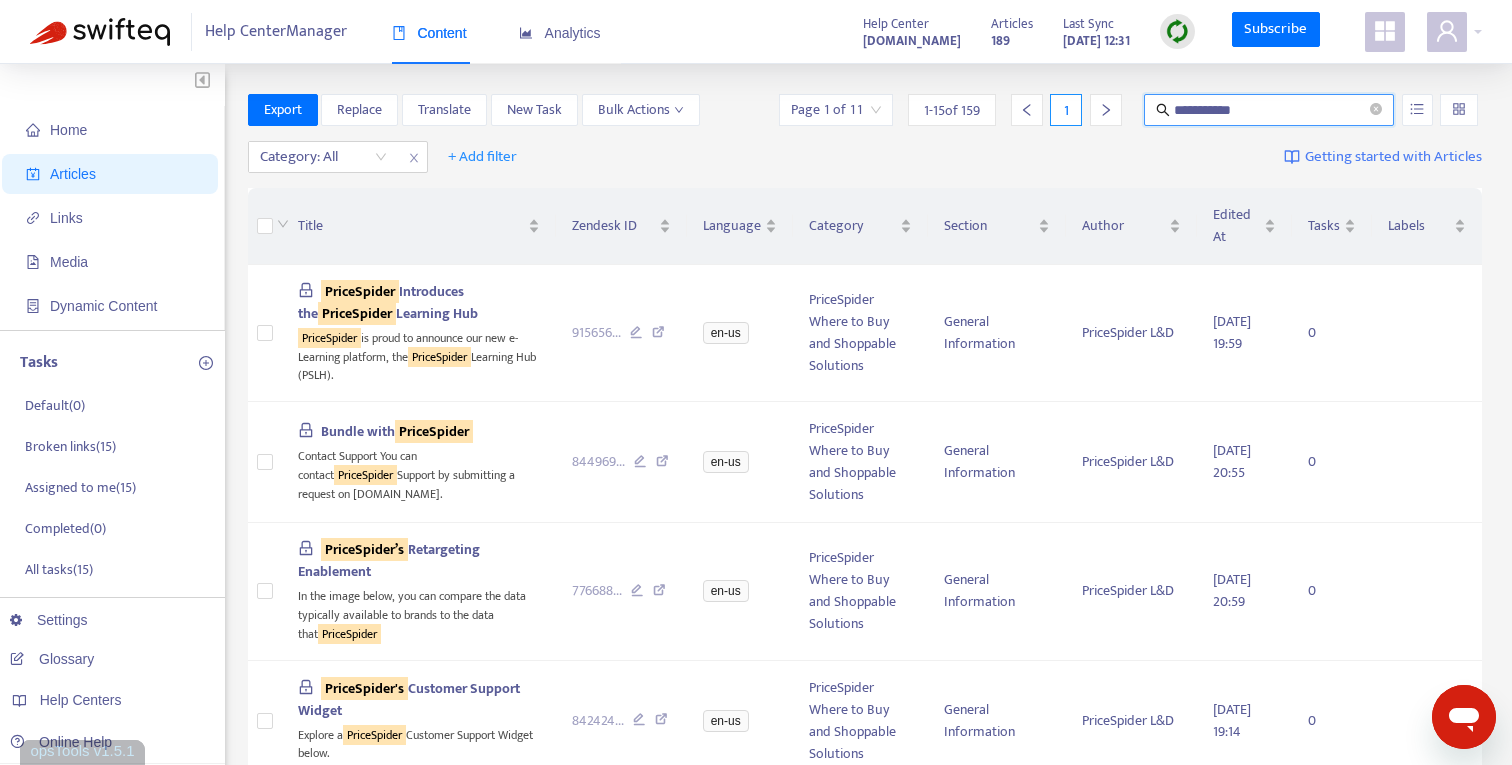 type on "**********" 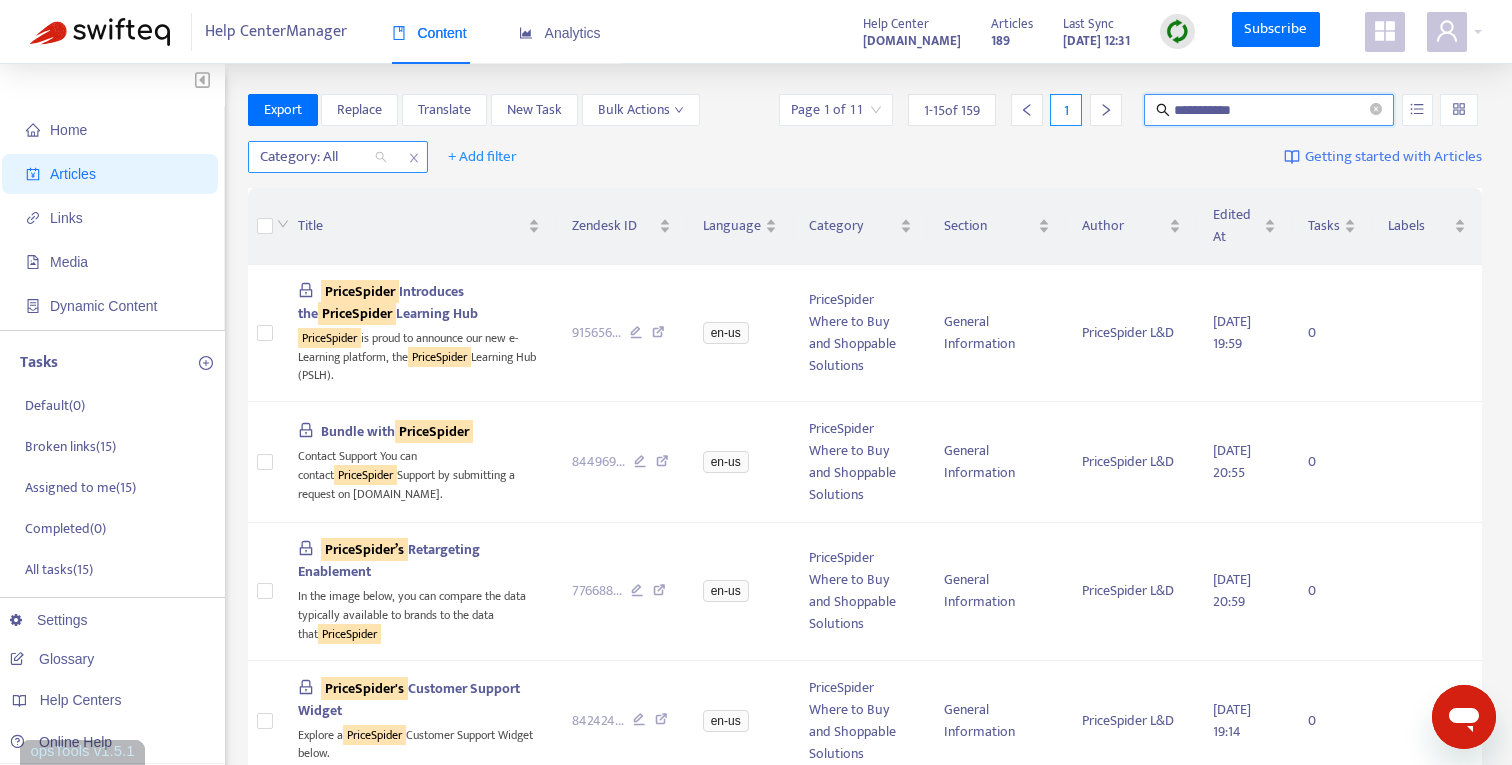 click at bounding box center (313, 157) 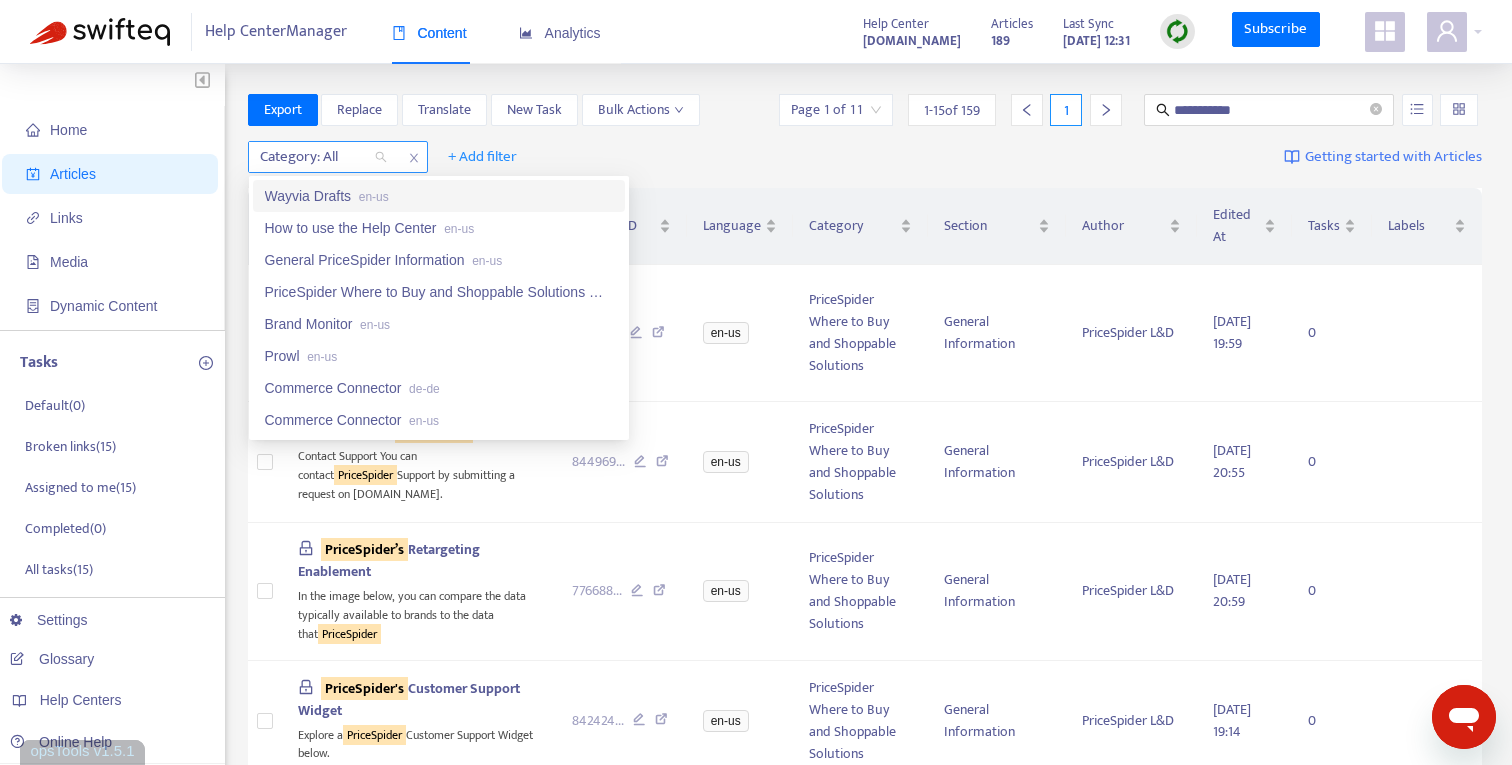 click at bounding box center (313, 157) 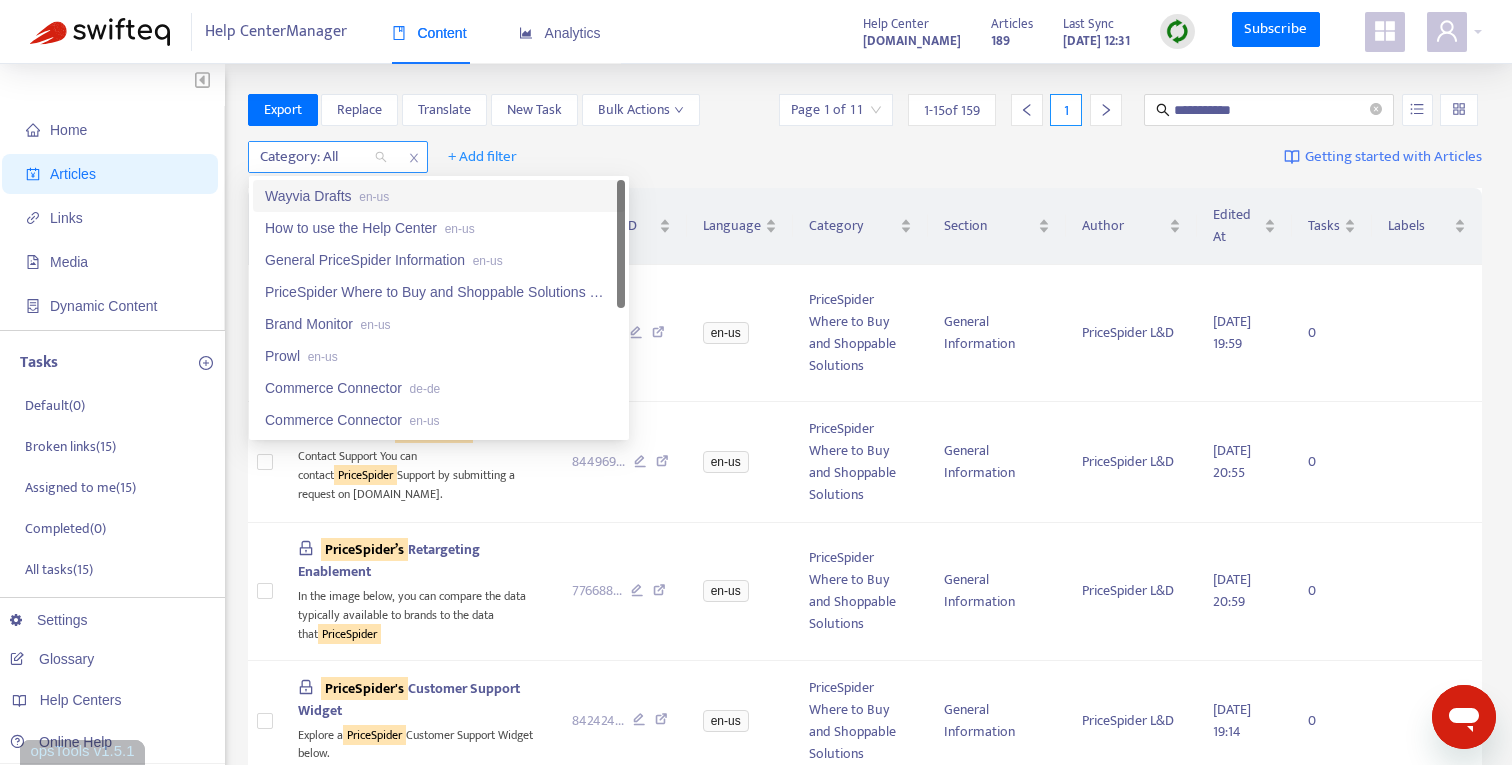 click at bounding box center [313, 157] 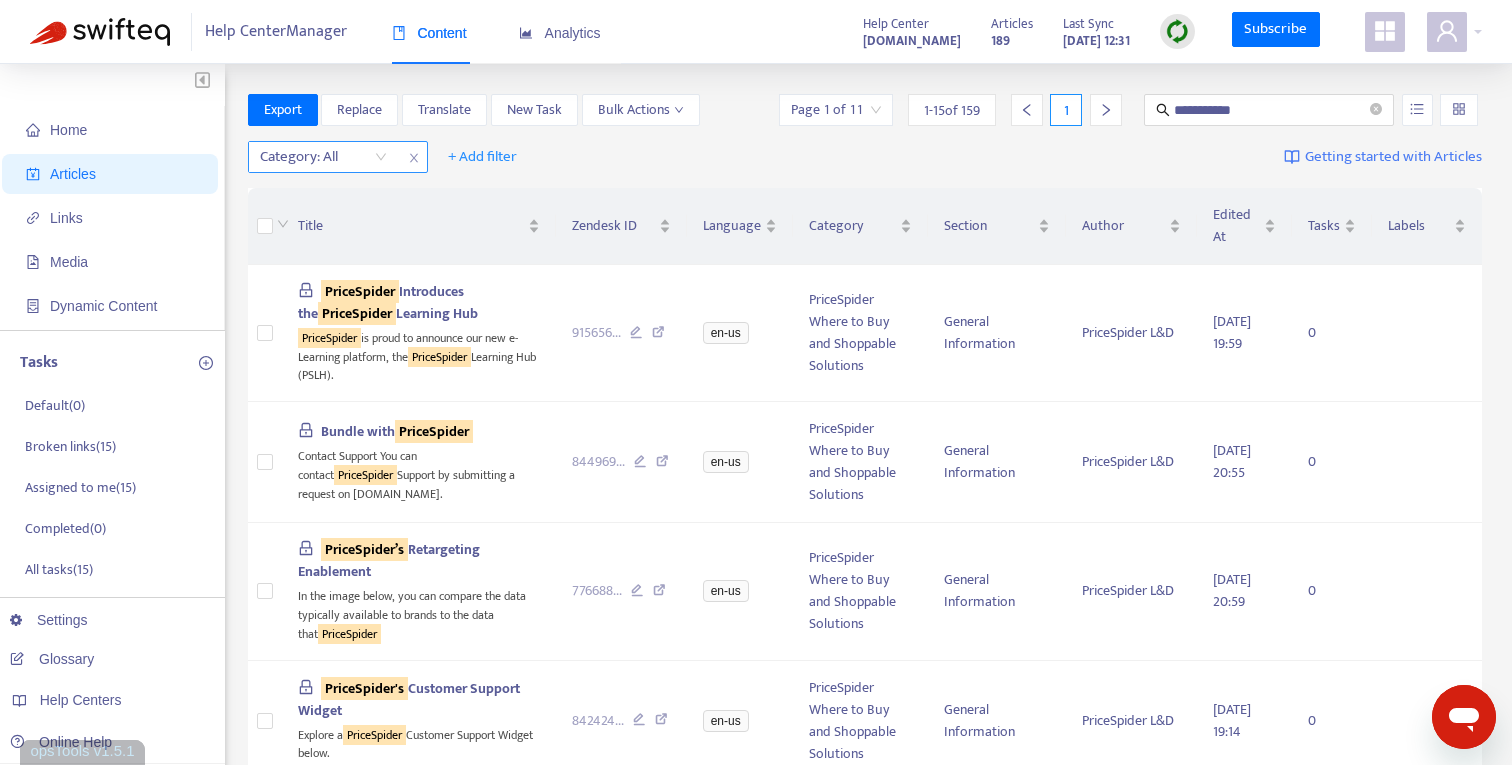 click at bounding box center [313, 157] 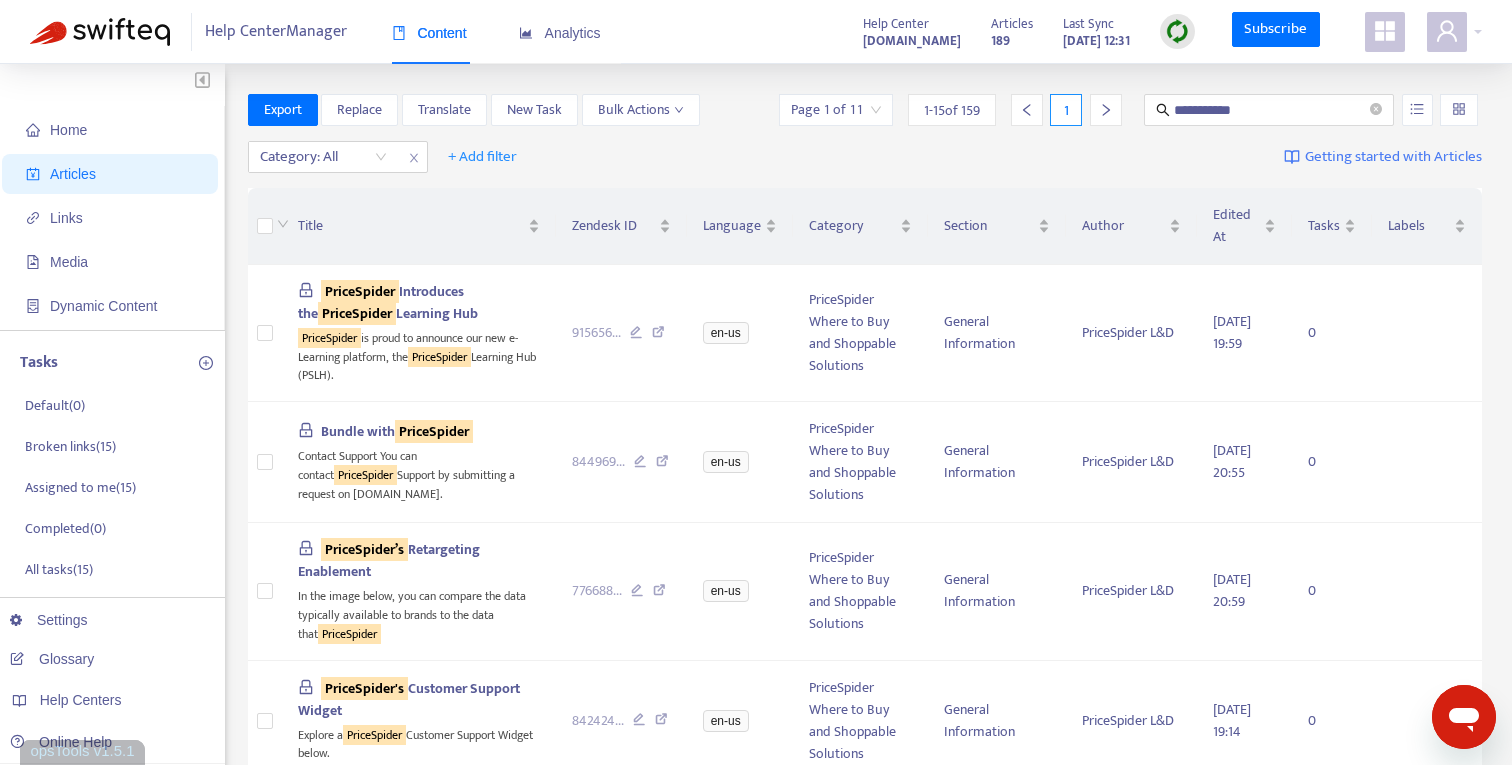 click at bounding box center [836, 110] 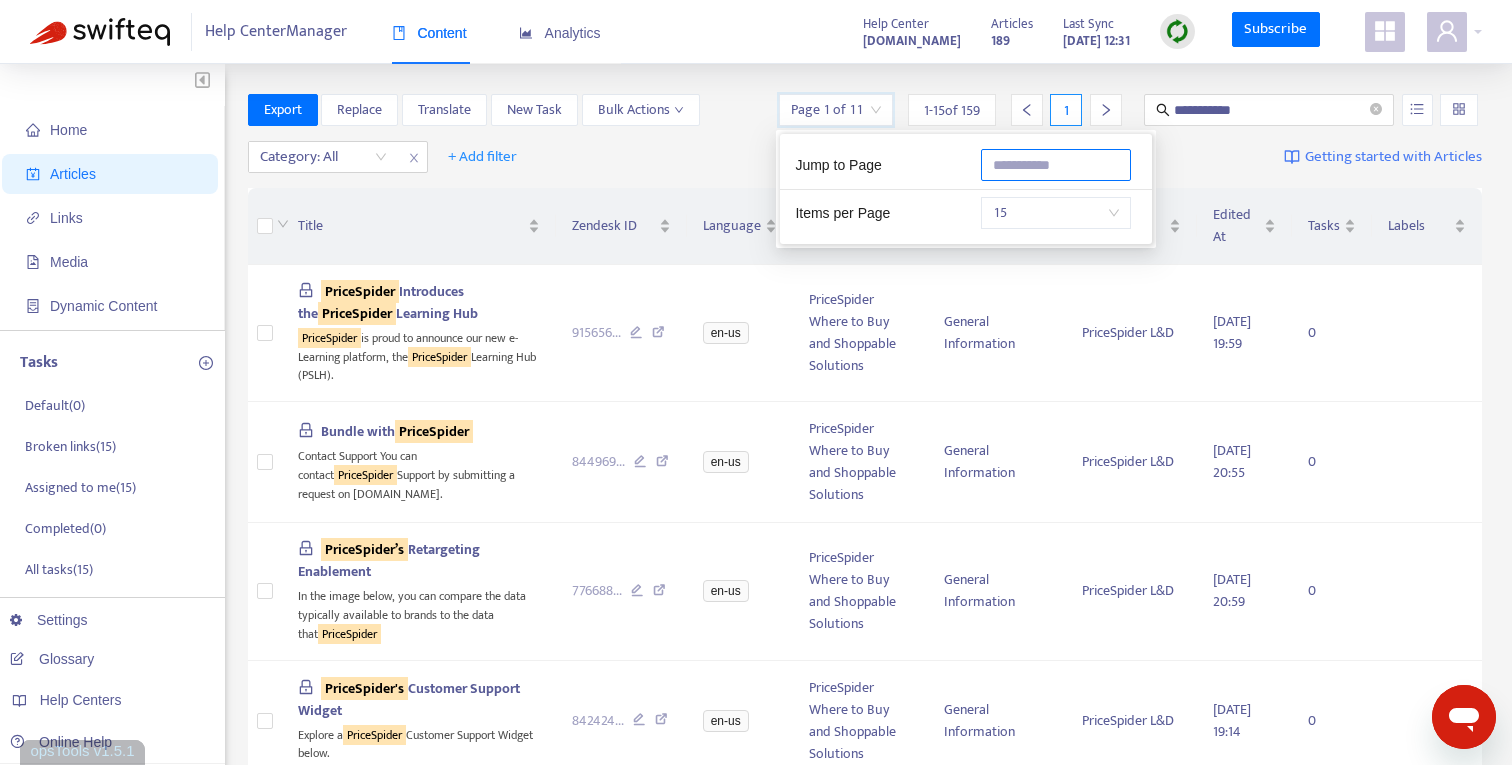 click at bounding box center (1056, 165) 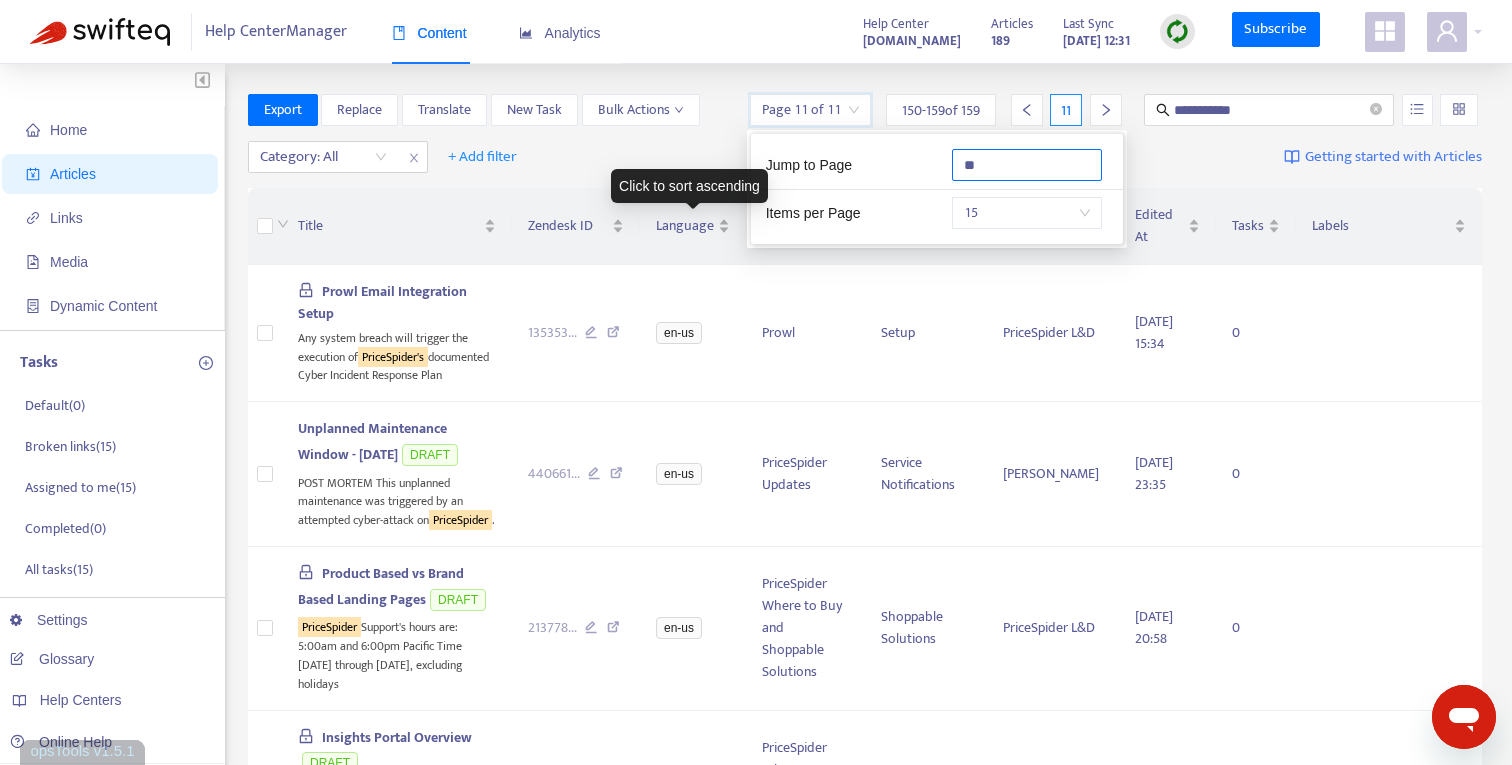 type on "**" 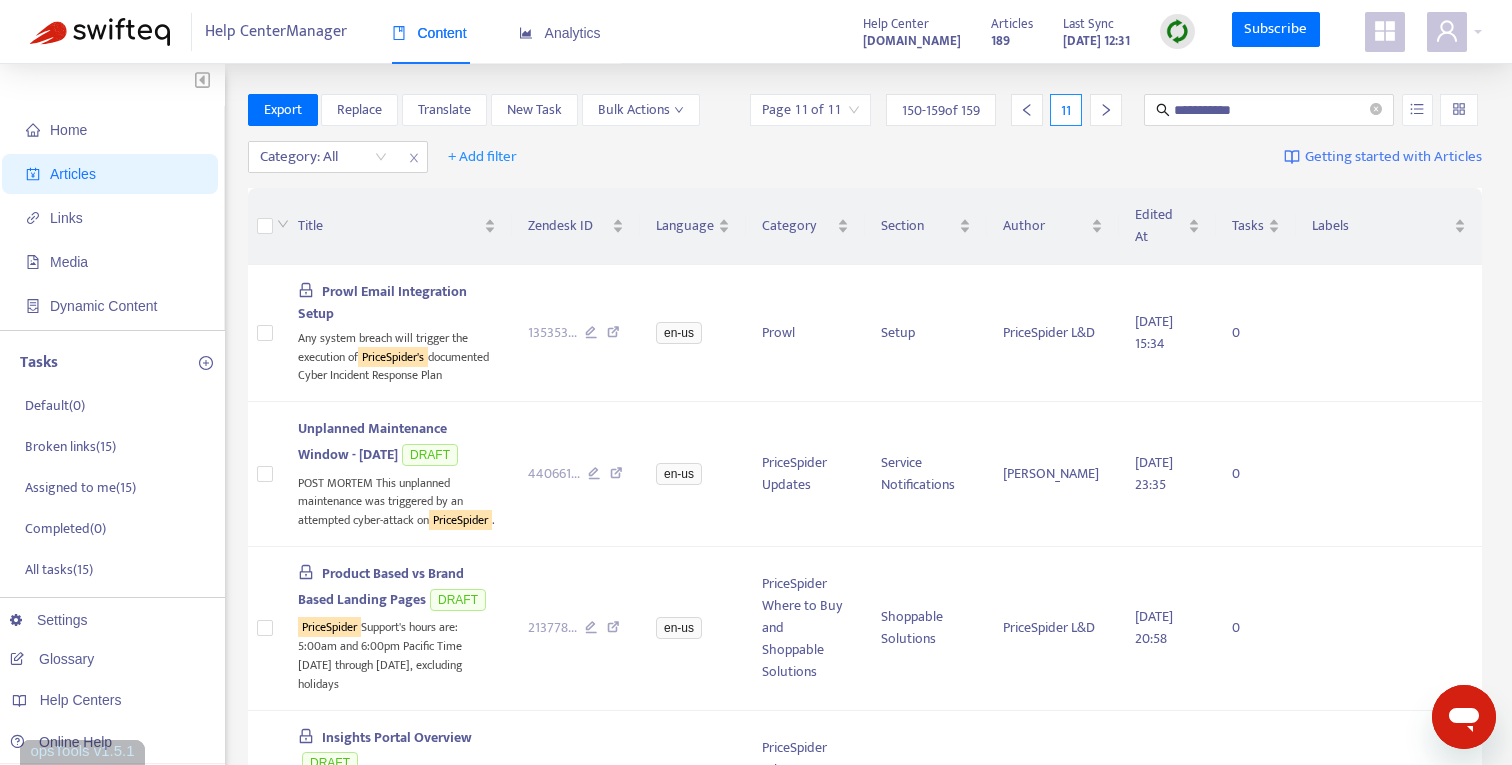 click on "Category: All + Add filter Getting started with Articles" at bounding box center [865, 157] 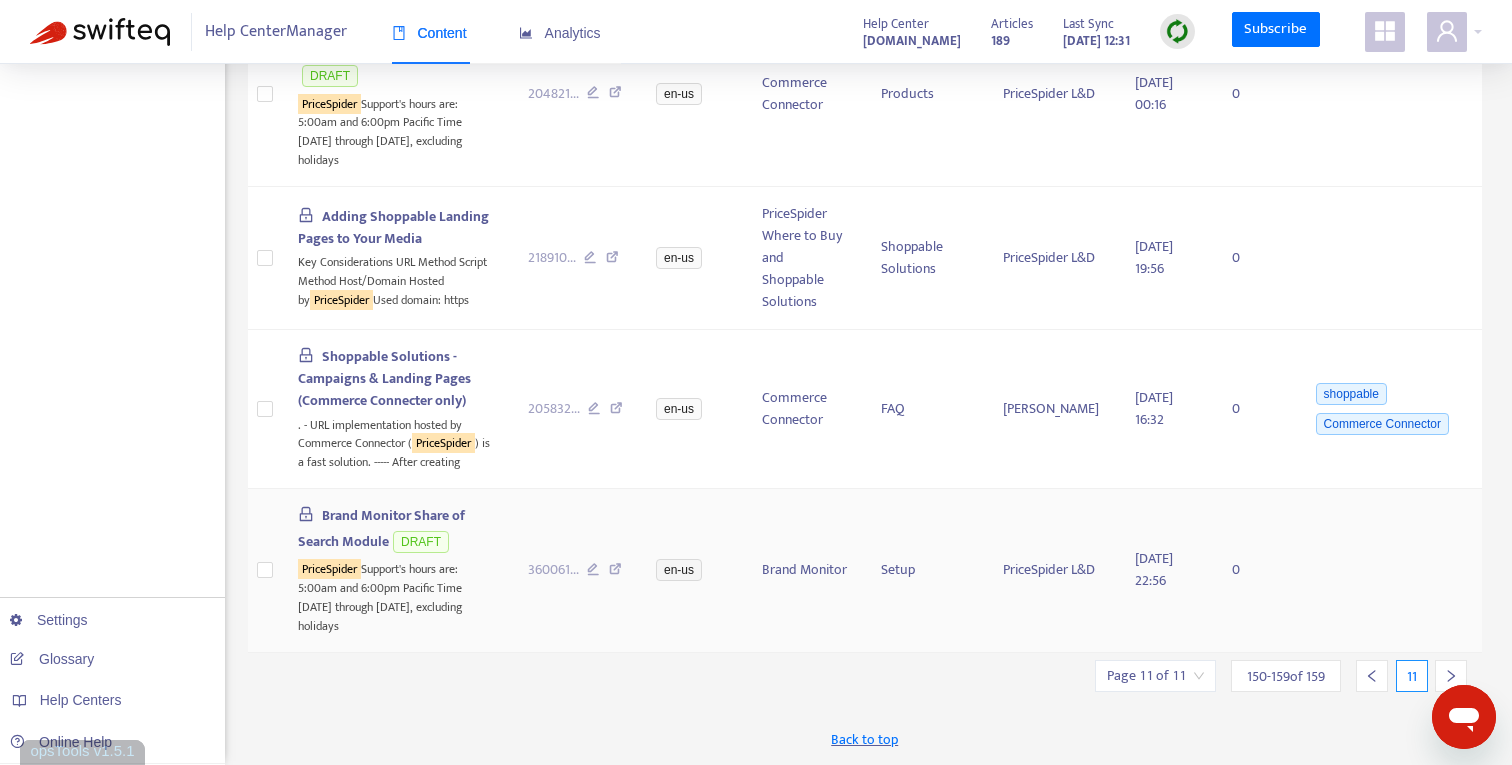scroll, scrollTop: 0, scrollLeft: 0, axis: both 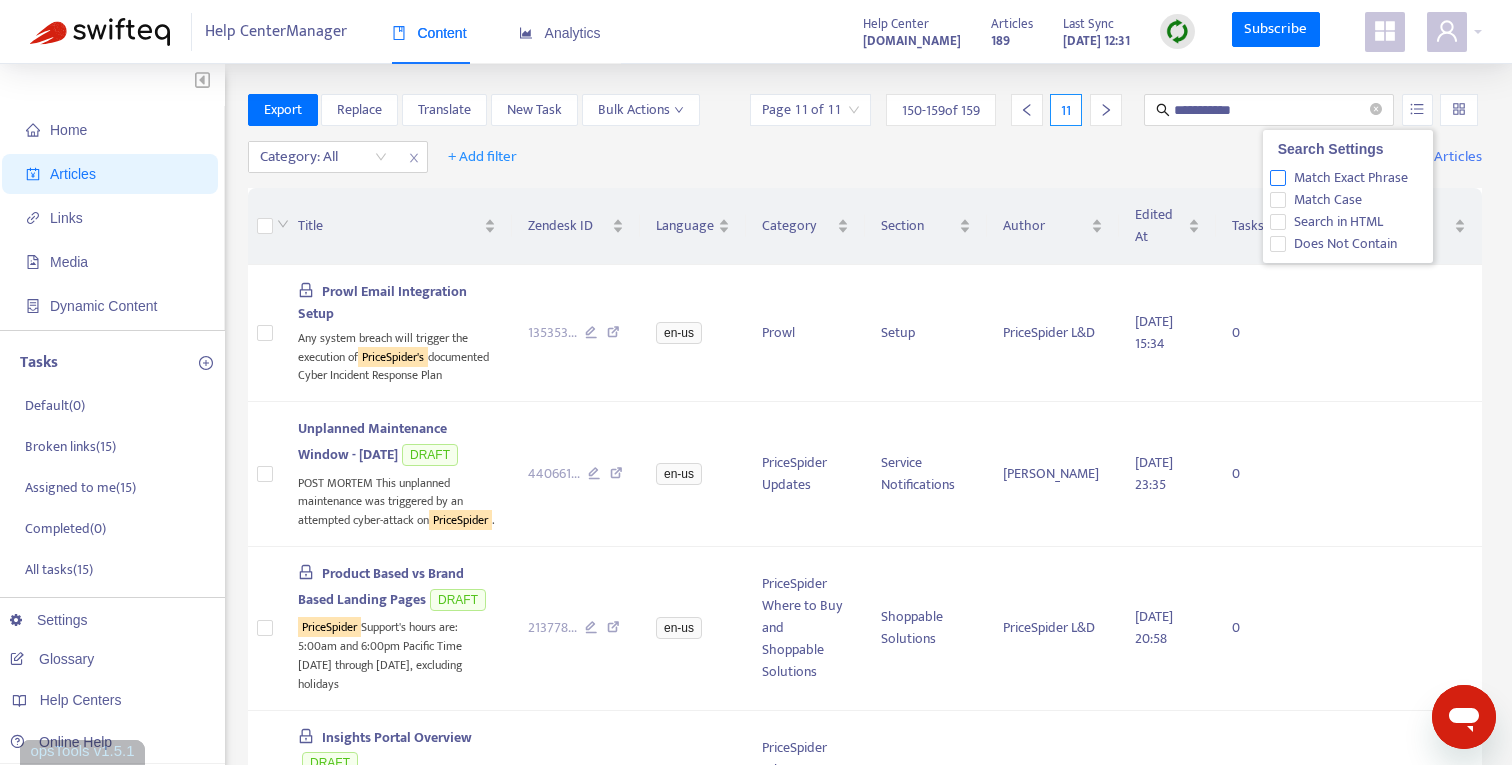 click on "Match Exact Phrase" at bounding box center (1351, 178) 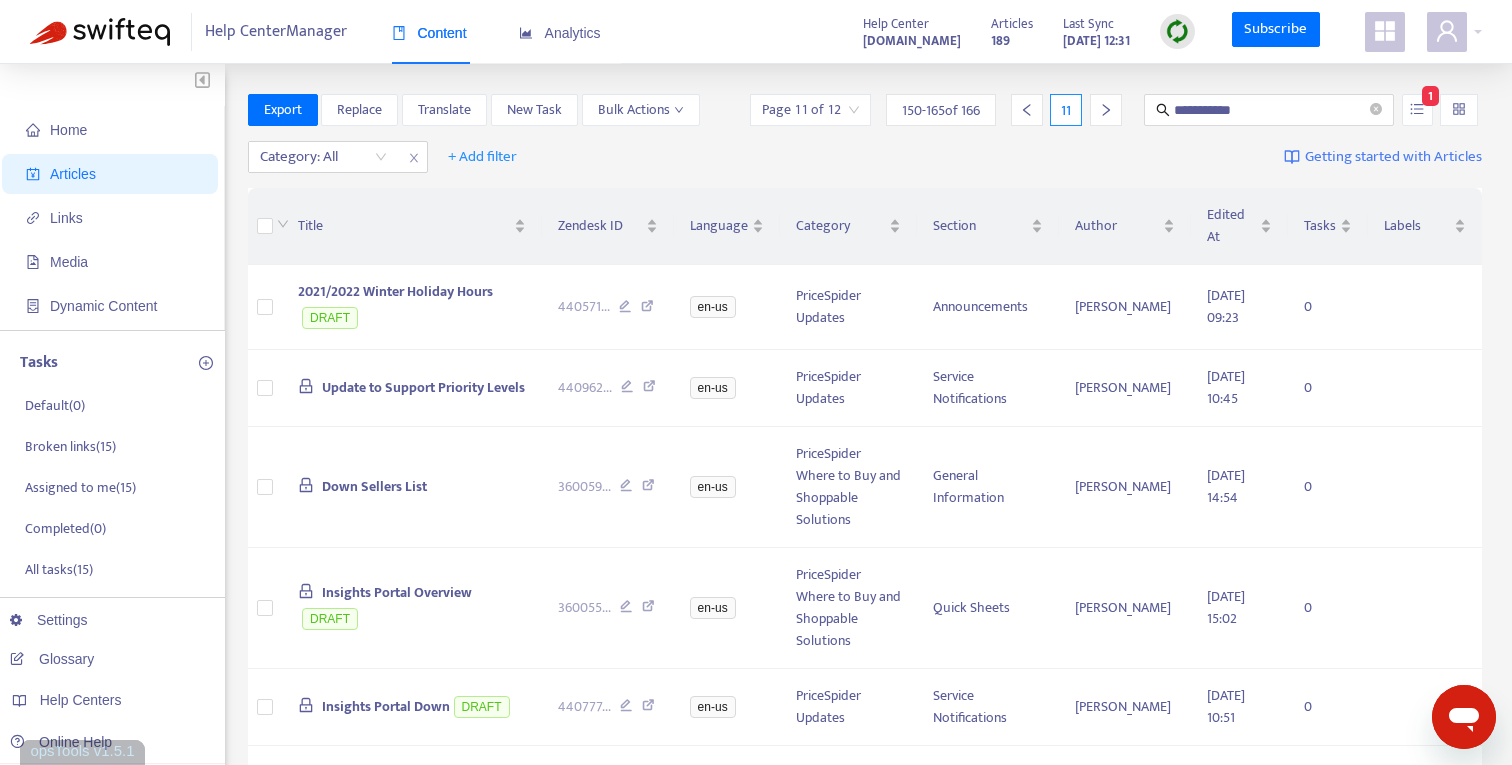 click on "Category: All + Add filter Getting started with Articles" at bounding box center (865, 157) 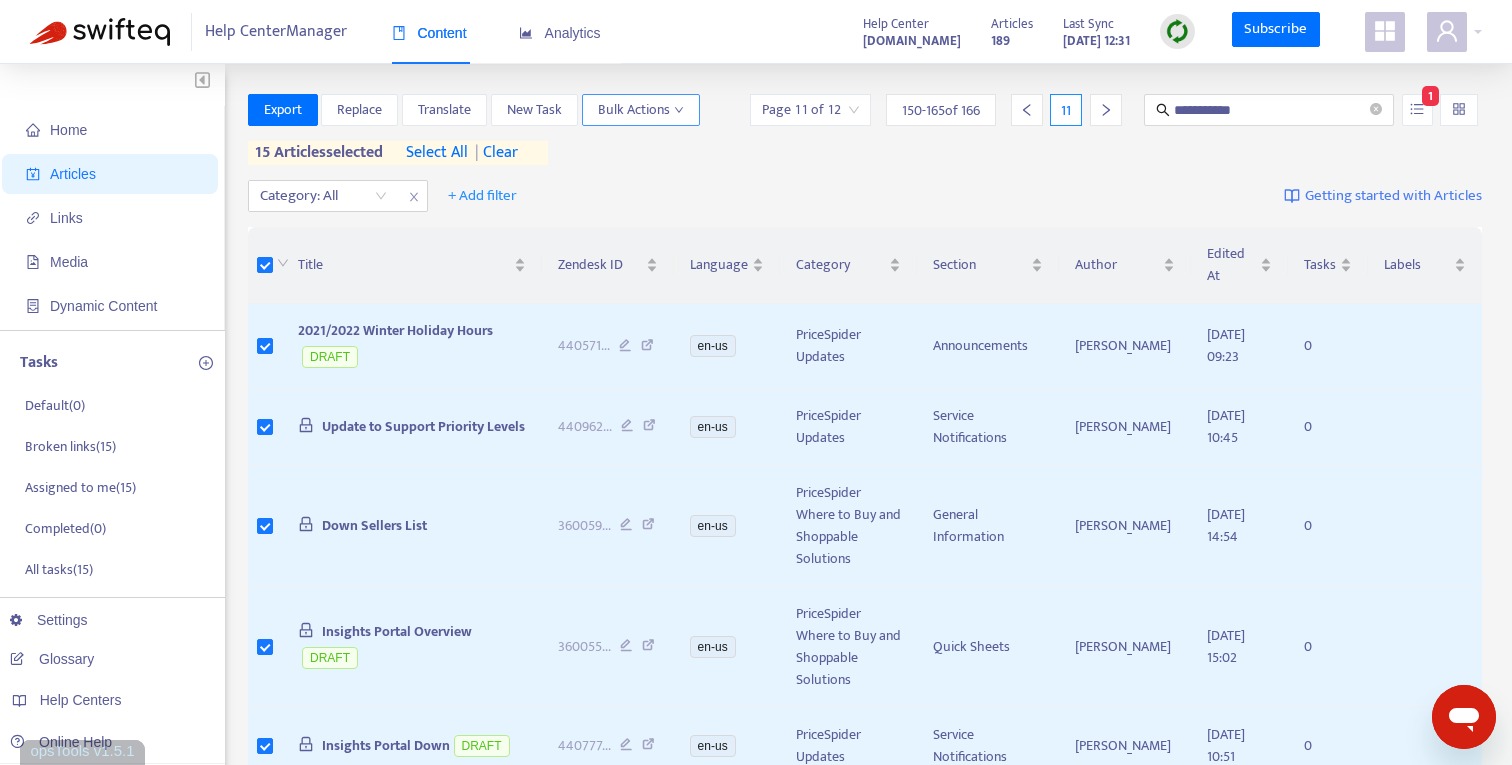 click on "Bulk Actions" at bounding box center [641, 110] 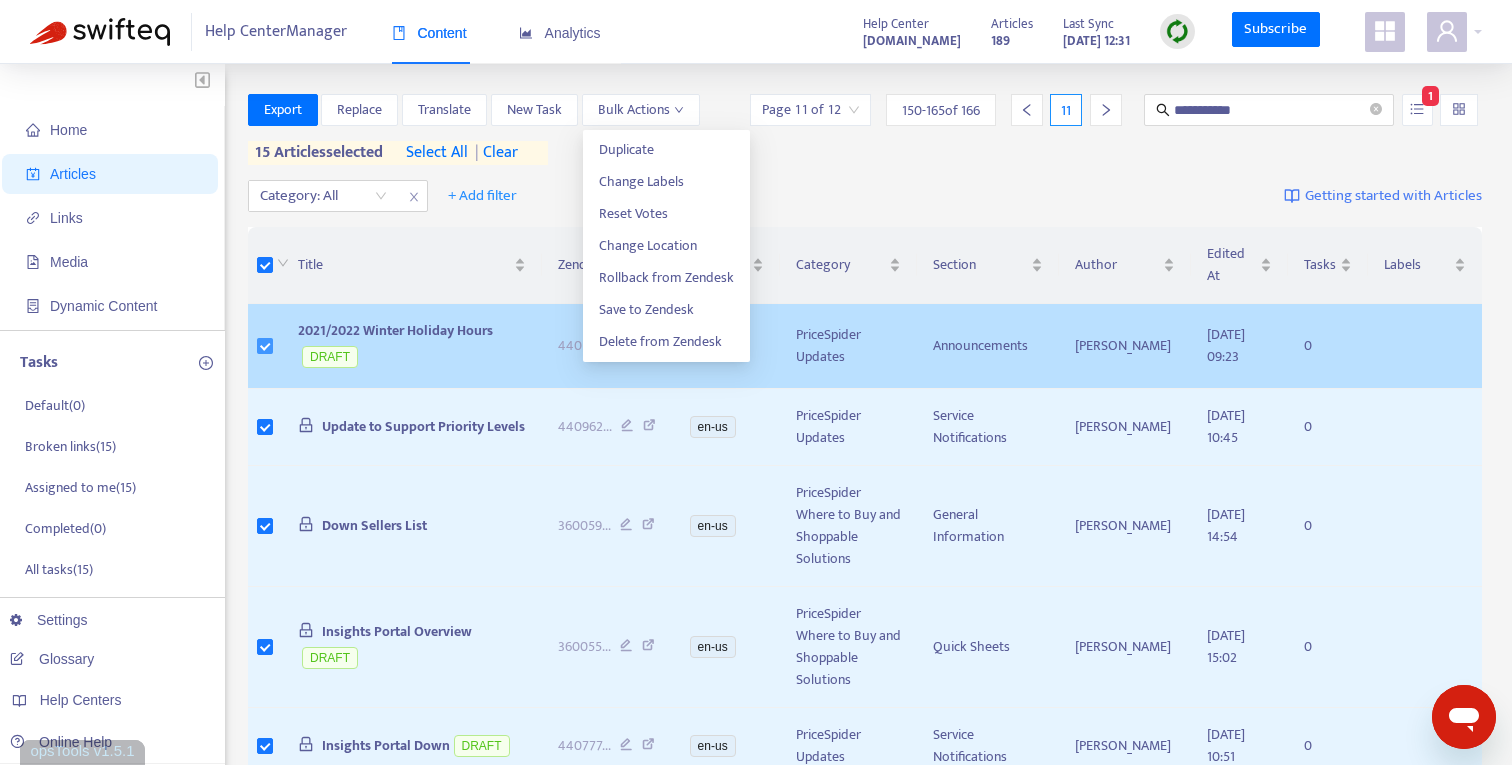 click at bounding box center (265, 346) 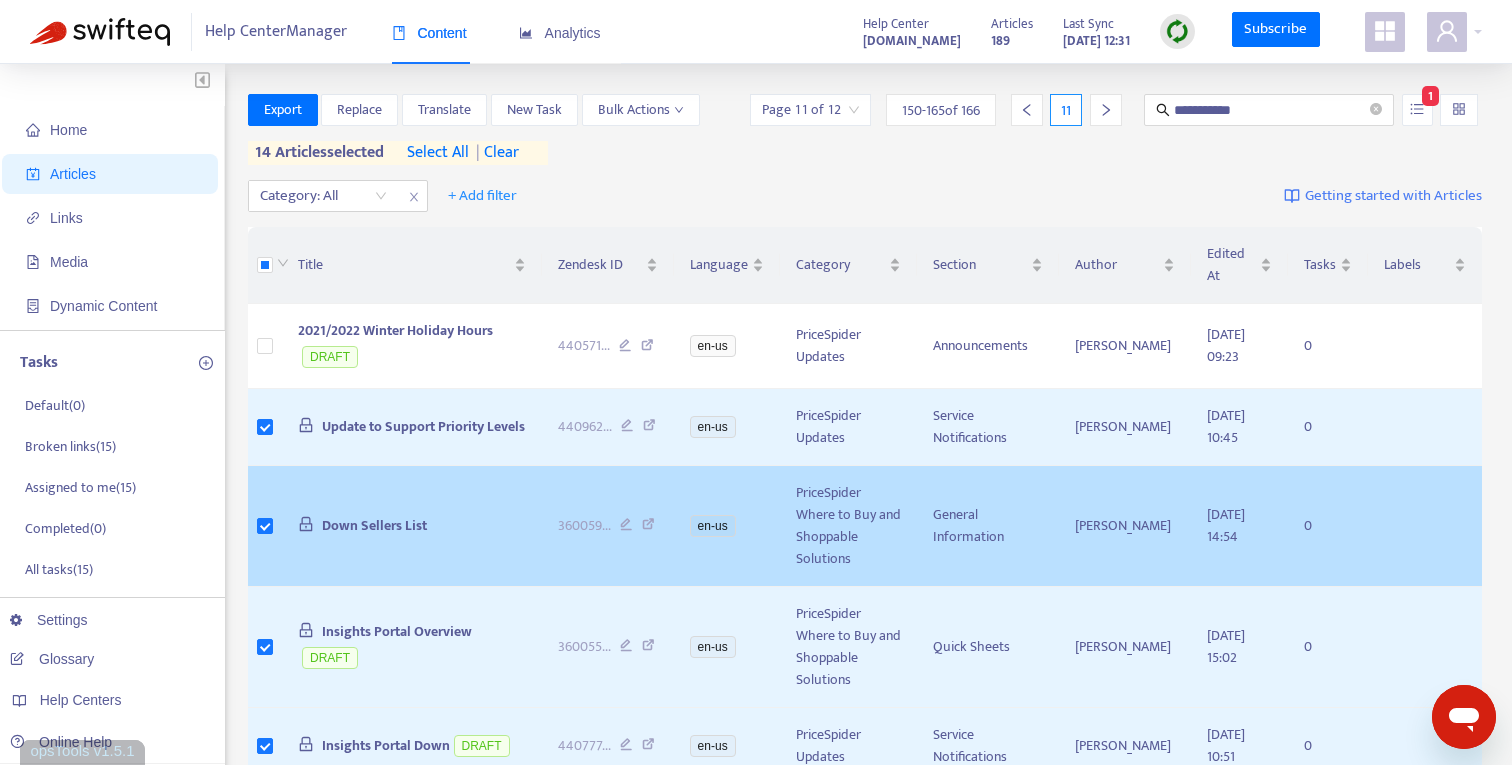 scroll, scrollTop: 29, scrollLeft: 0, axis: vertical 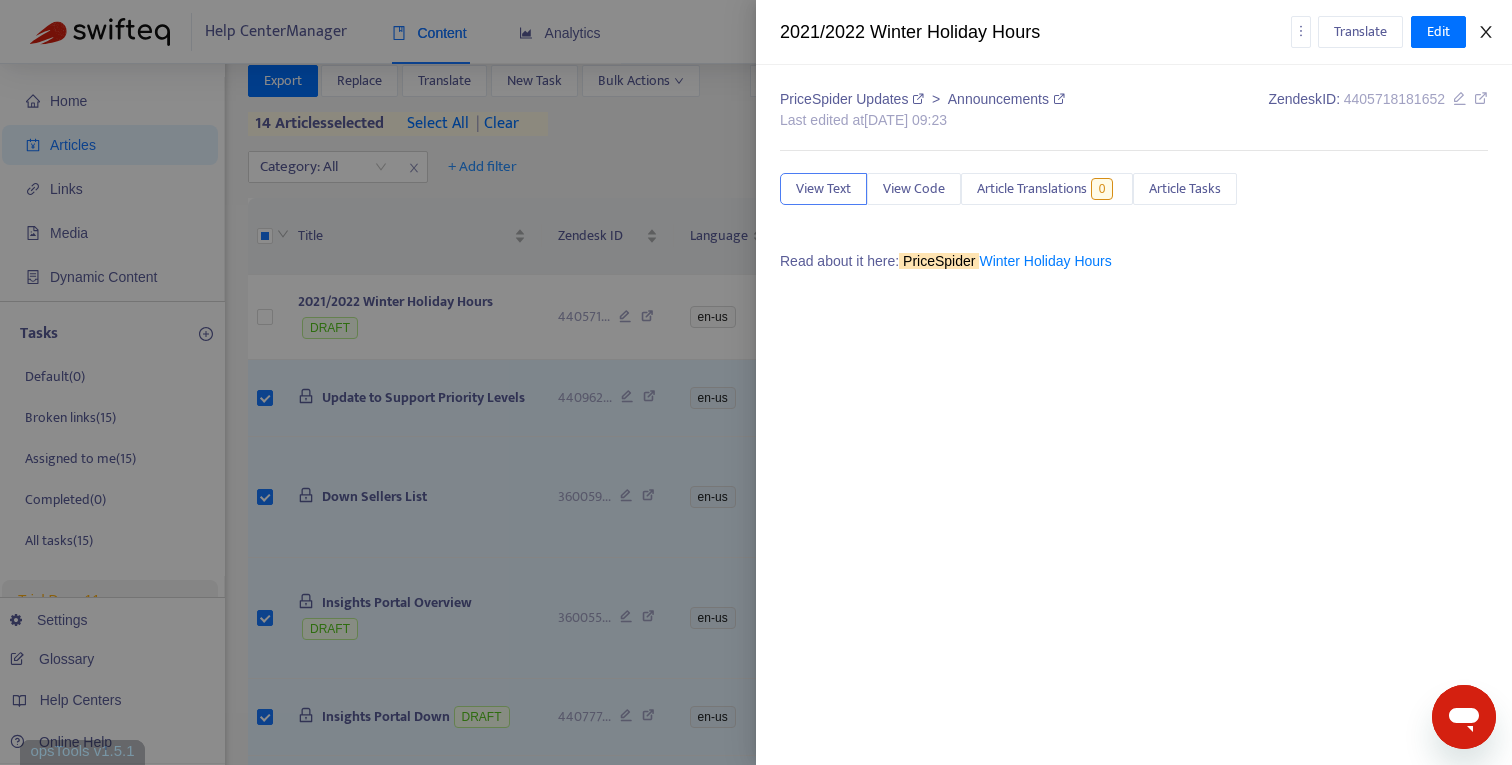 click 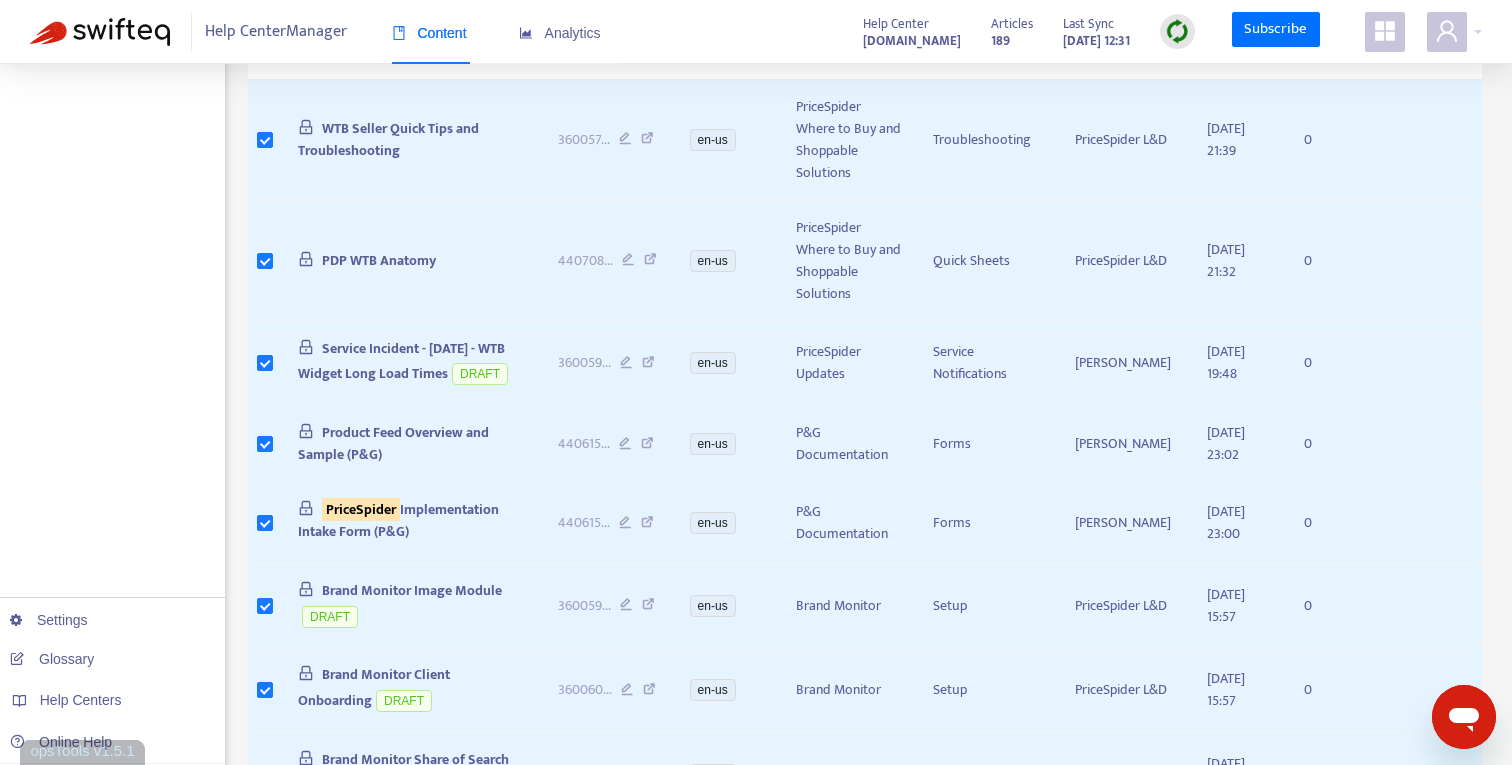 scroll, scrollTop: 803, scrollLeft: 0, axis: vertical 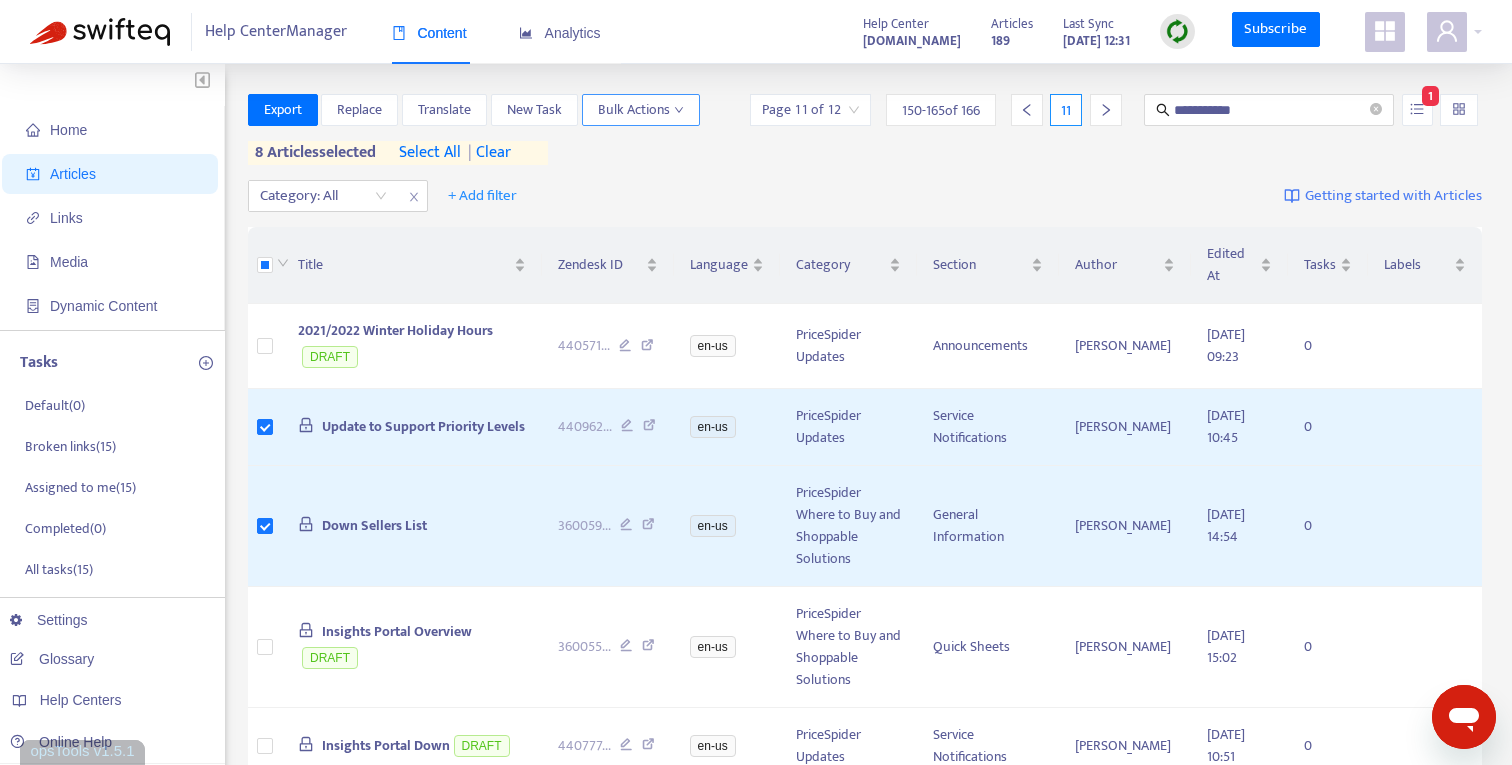 click on "Bulk Actions" at bounding box center (641, 110) 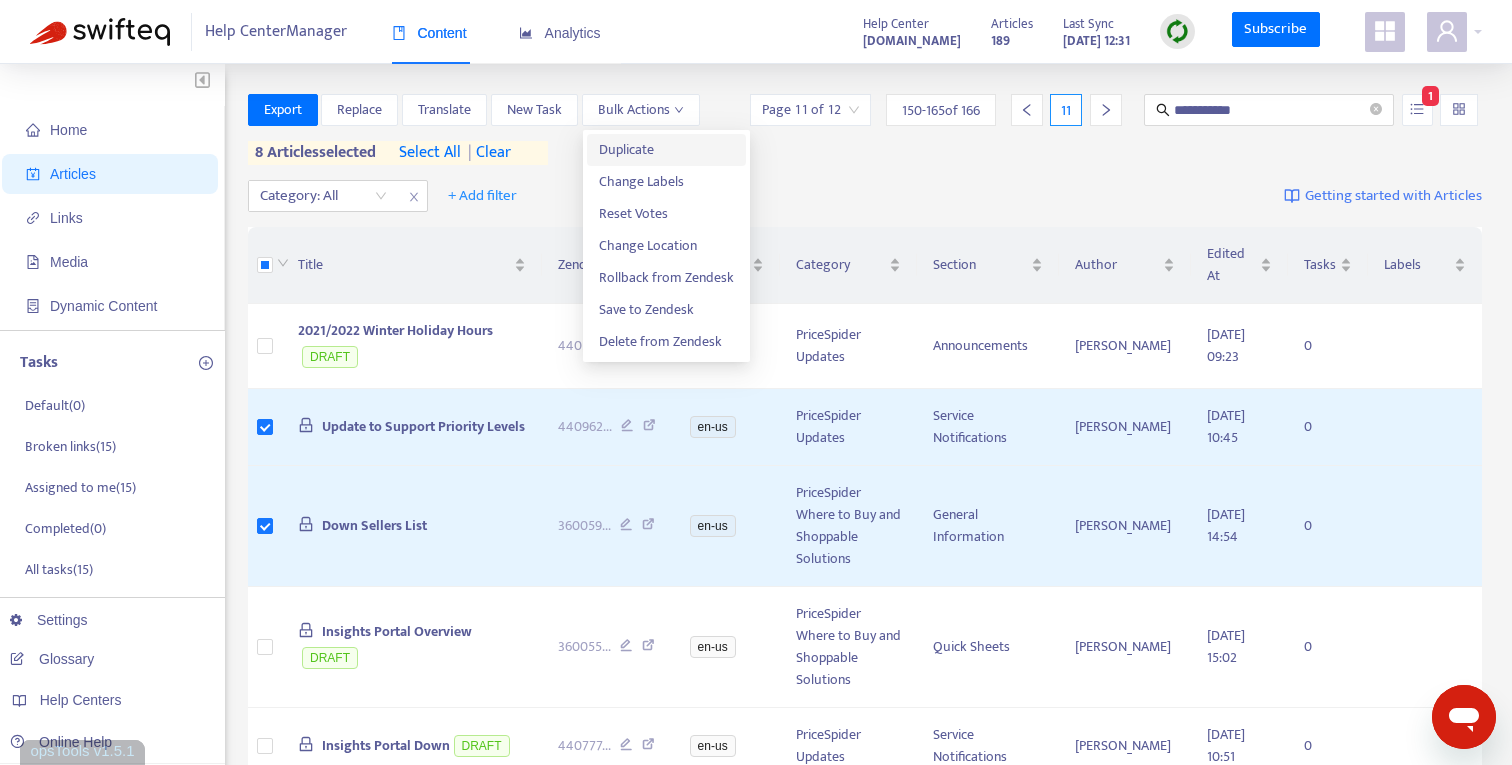 click on "Duplicate" at bounding box center (666, 150) 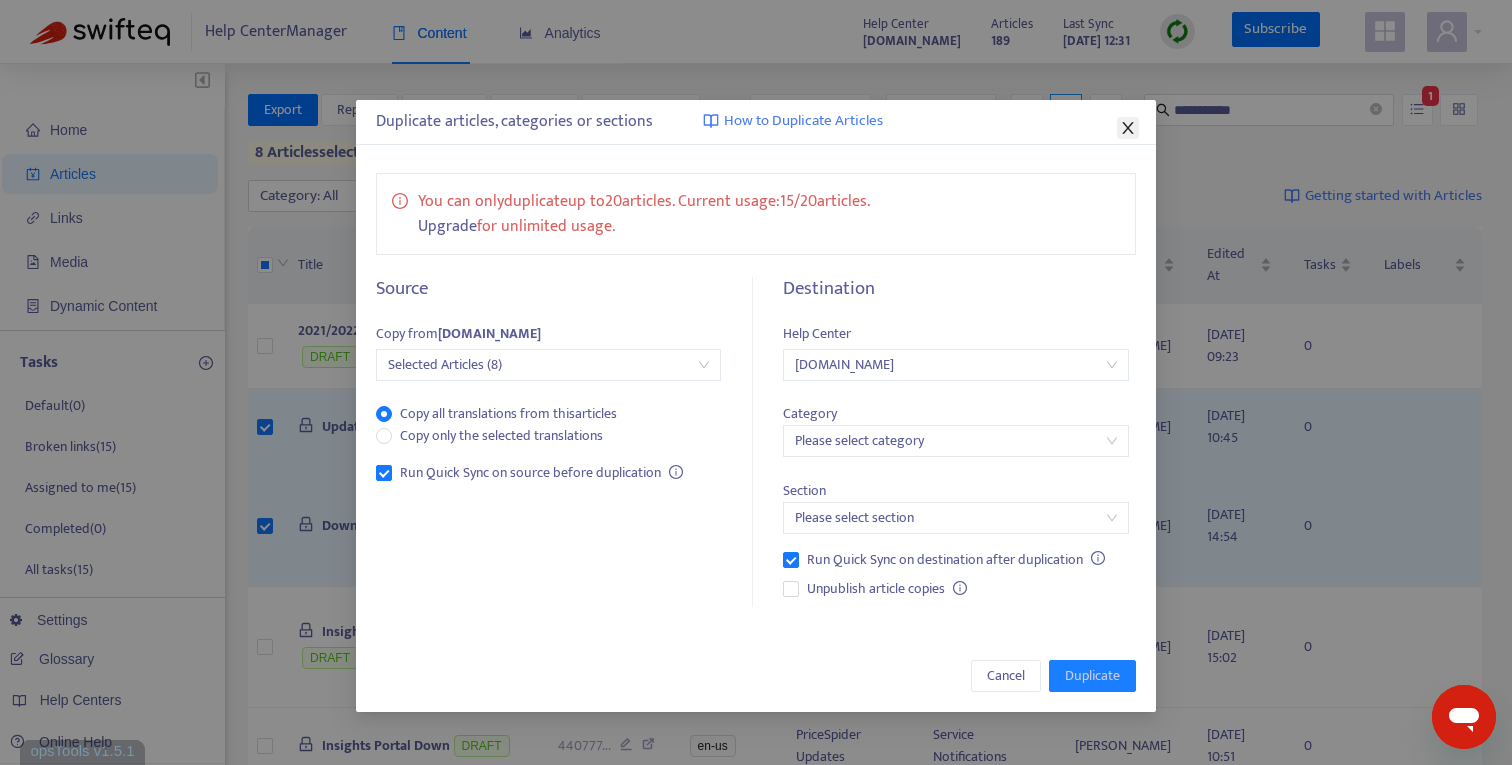 click 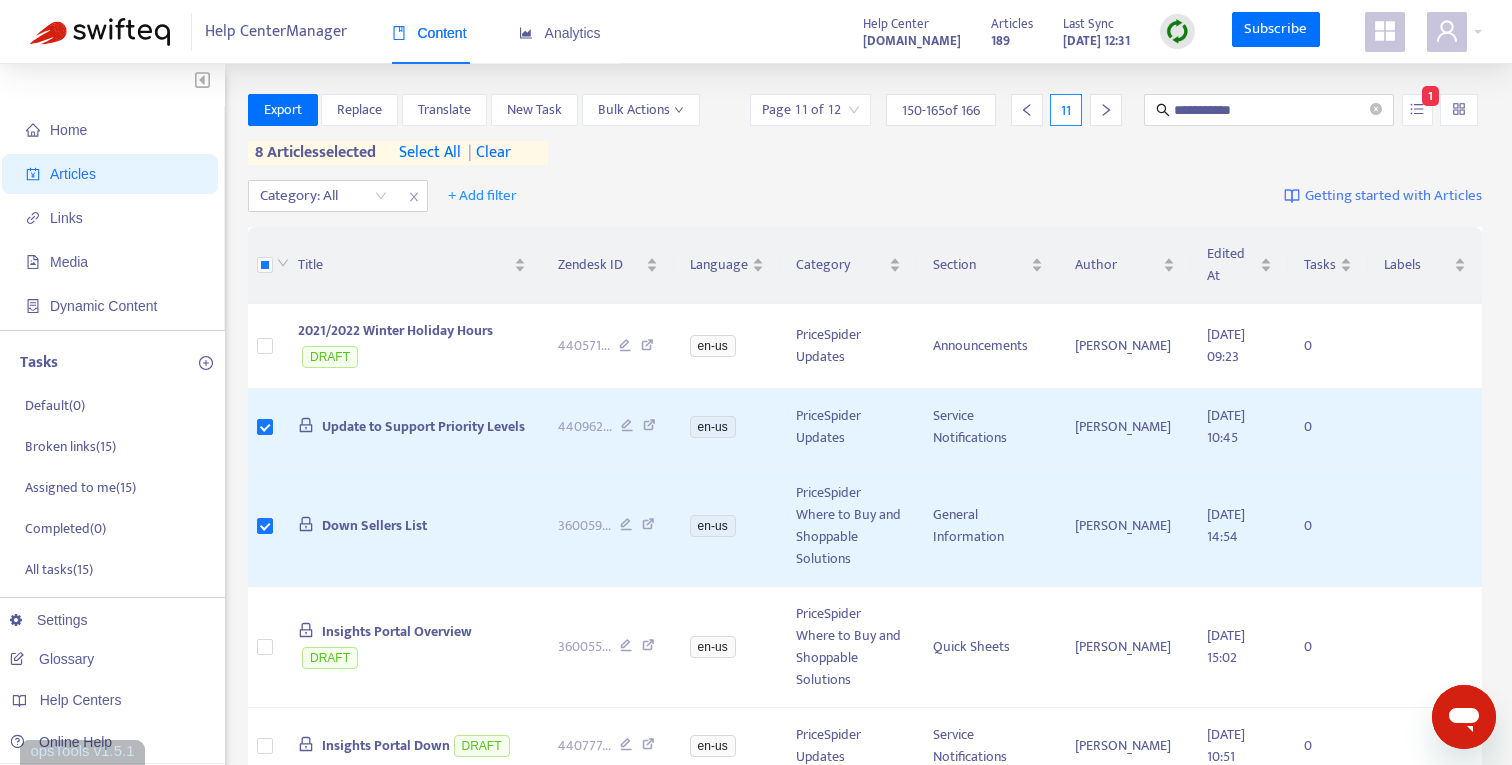 click on "**********" at bounding box center [865, 129] 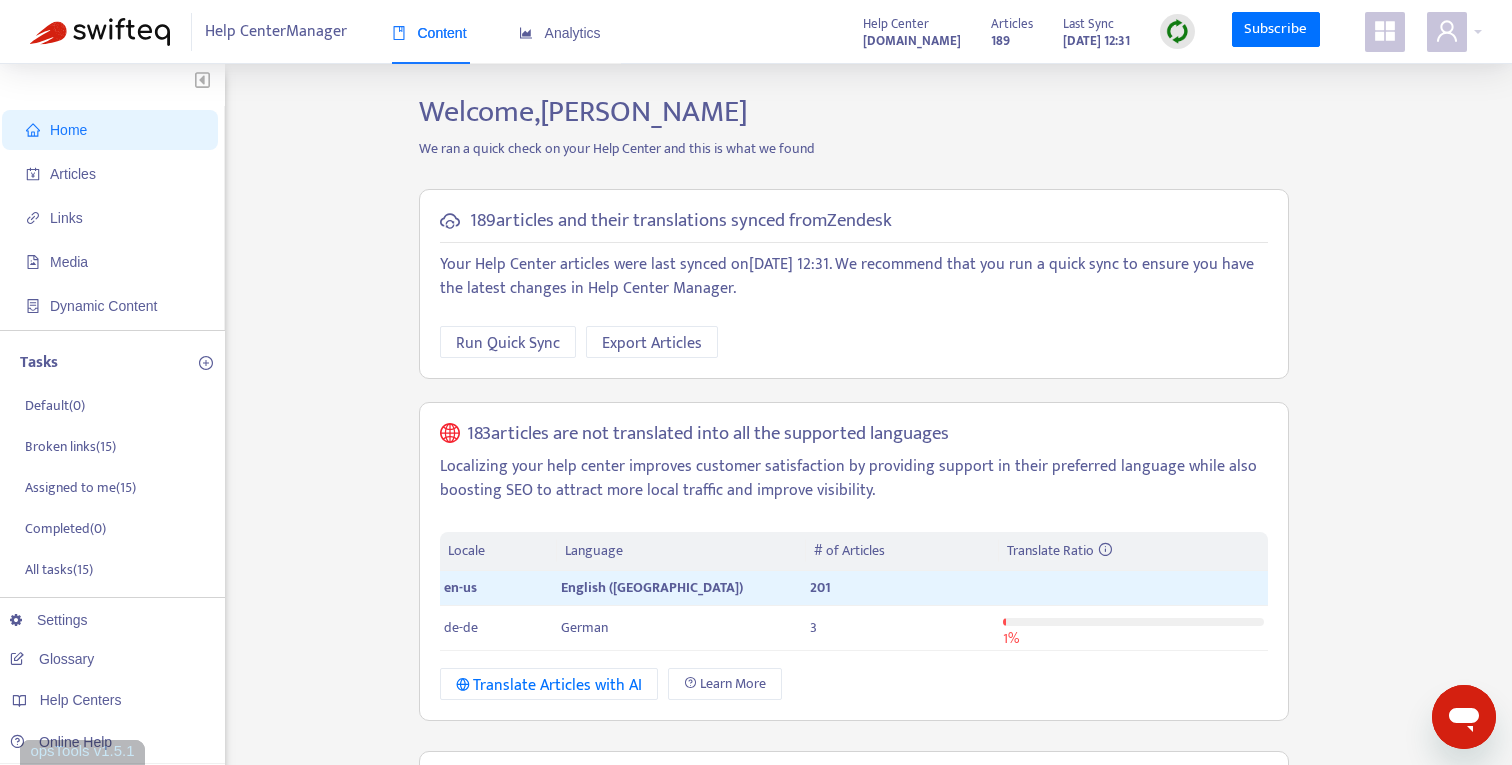 click on "Home" at bounding box center (68, 130) 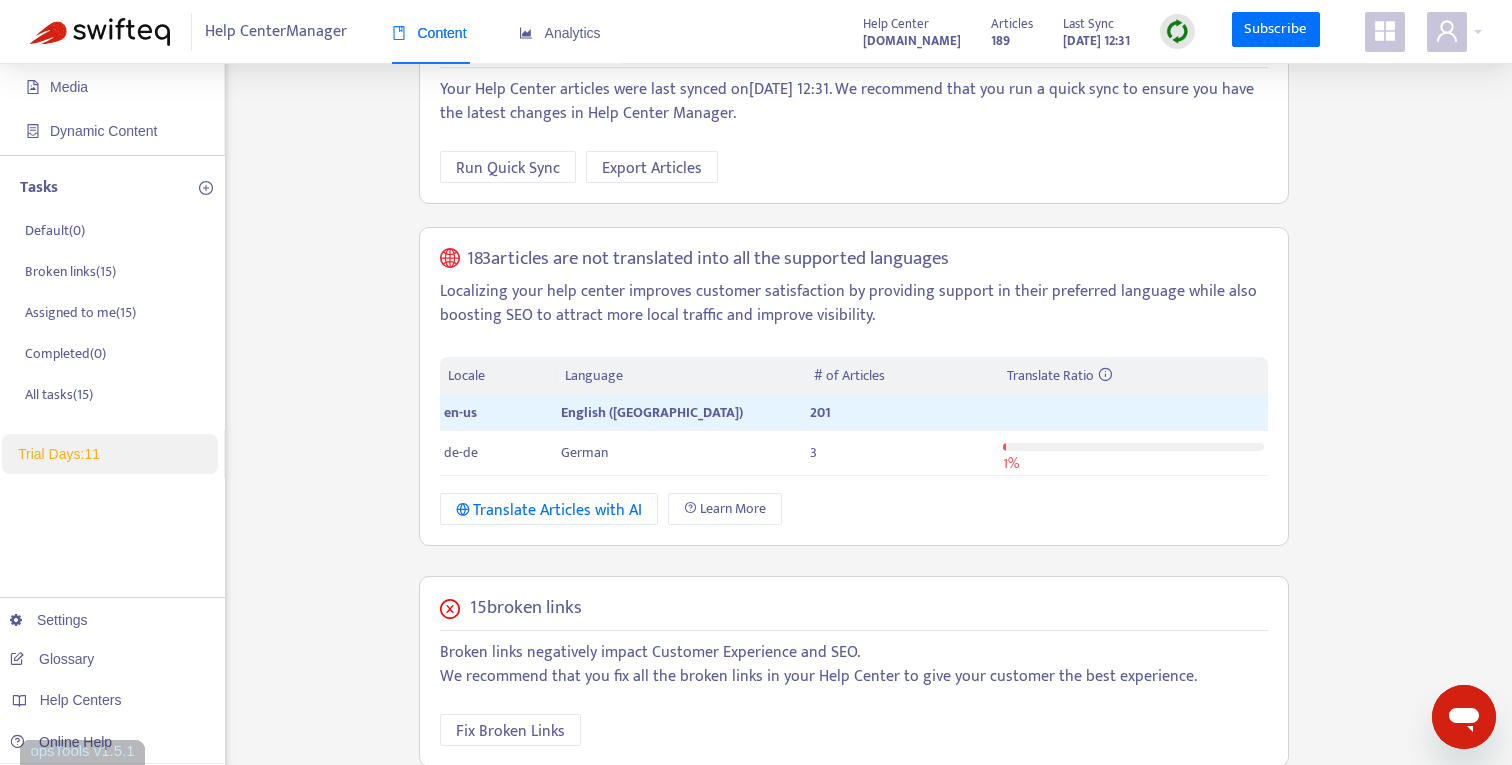 scroll, scrollTop: 640, scrollLeft: 0, axis: vertical 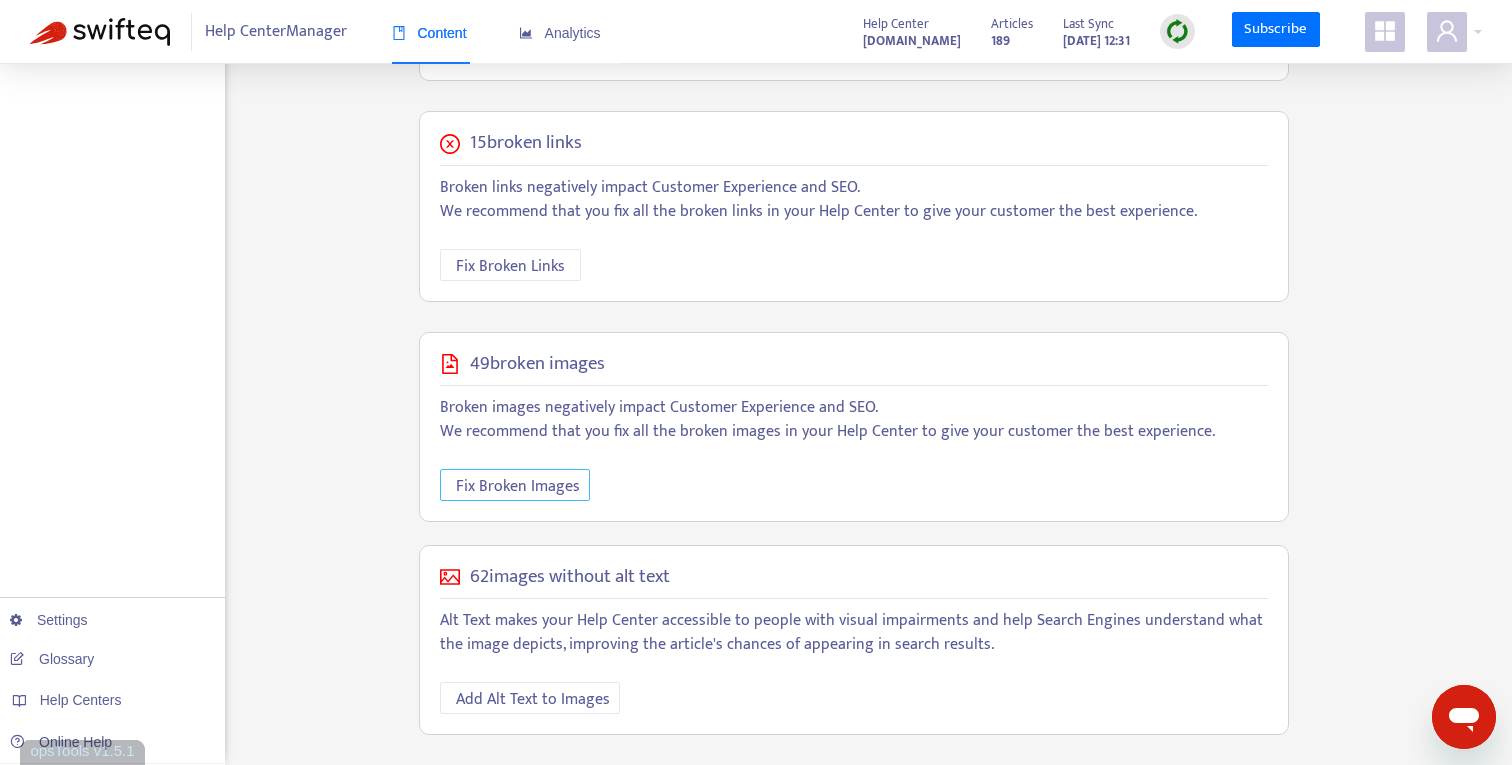 click on "Fix Broken Images" at bounding box center [518, 486] 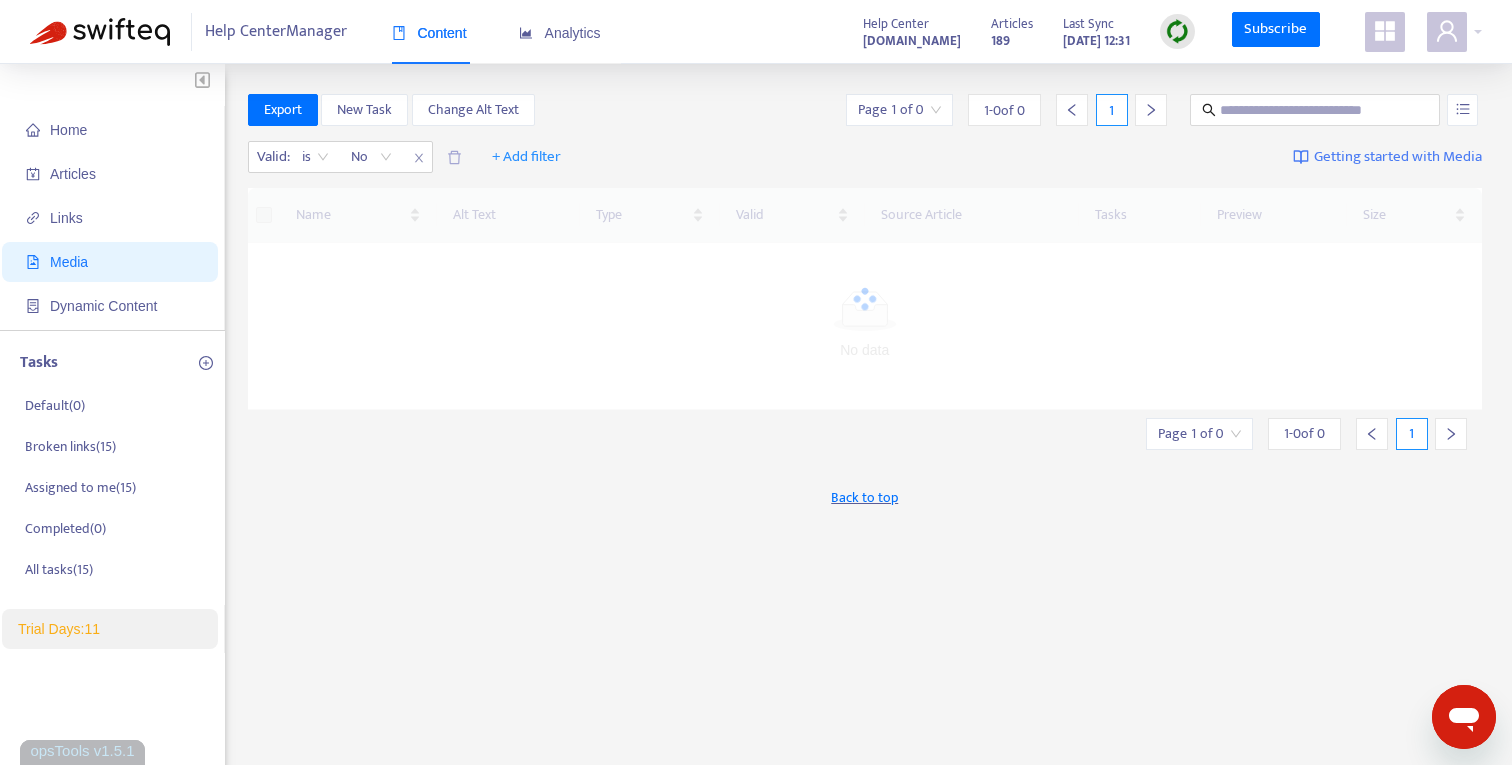 scroll, scrollTop: 0, scrollLeft: 0, axis: both 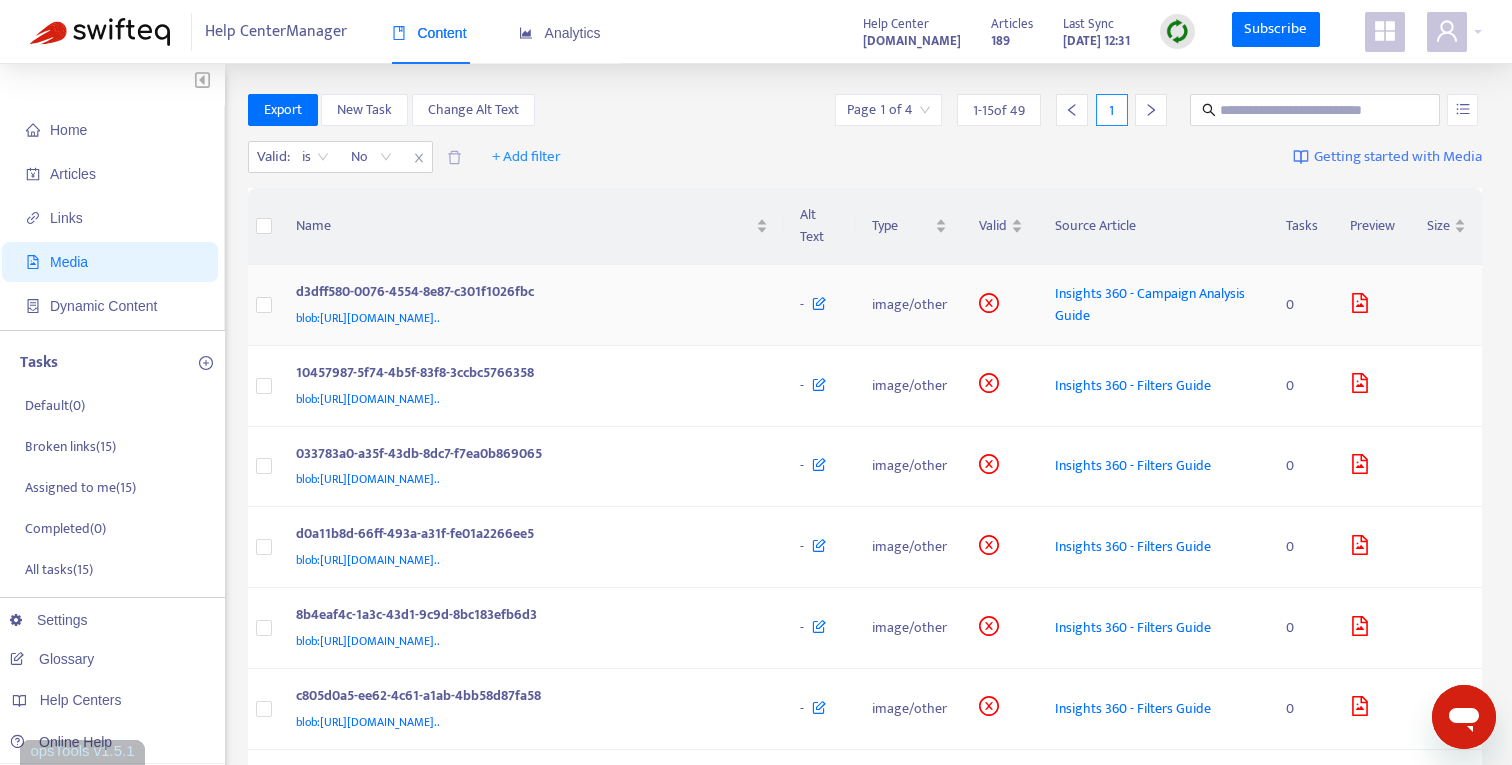 click on "blob:[URL][DOMAIN_NAME].." at bounding box center (368, 318) 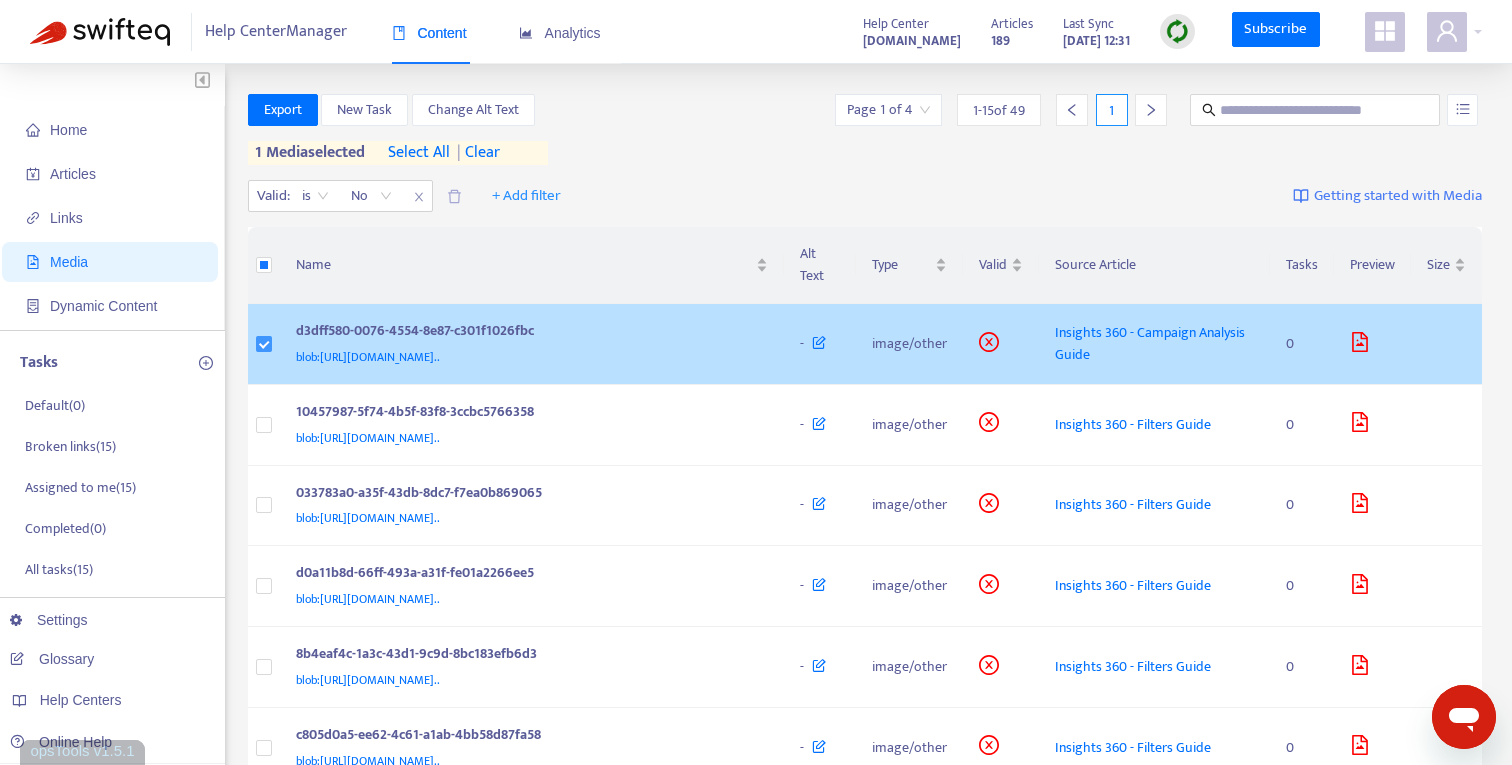 click at bounding box center [264, 344] 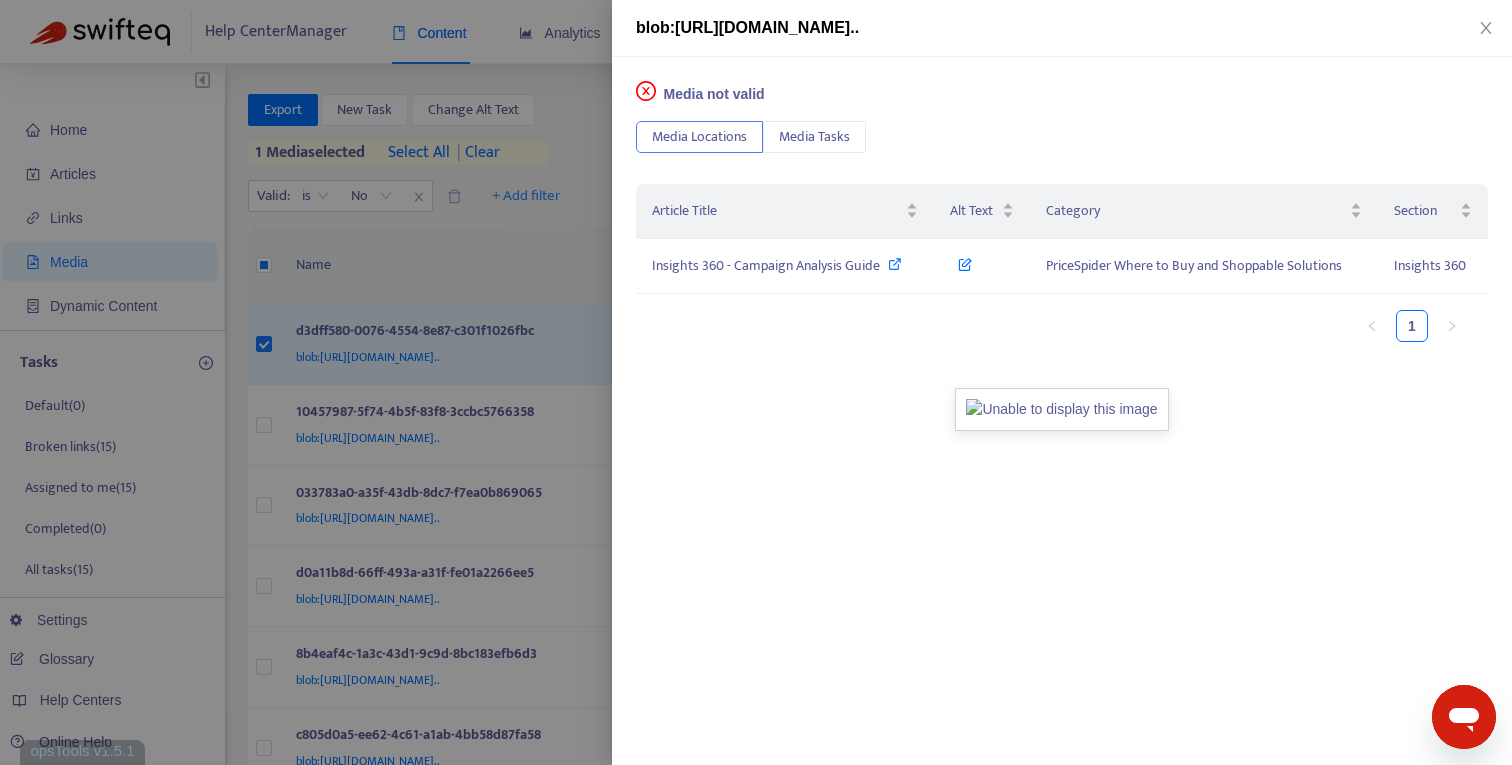 click at bounding box center [756, 382] 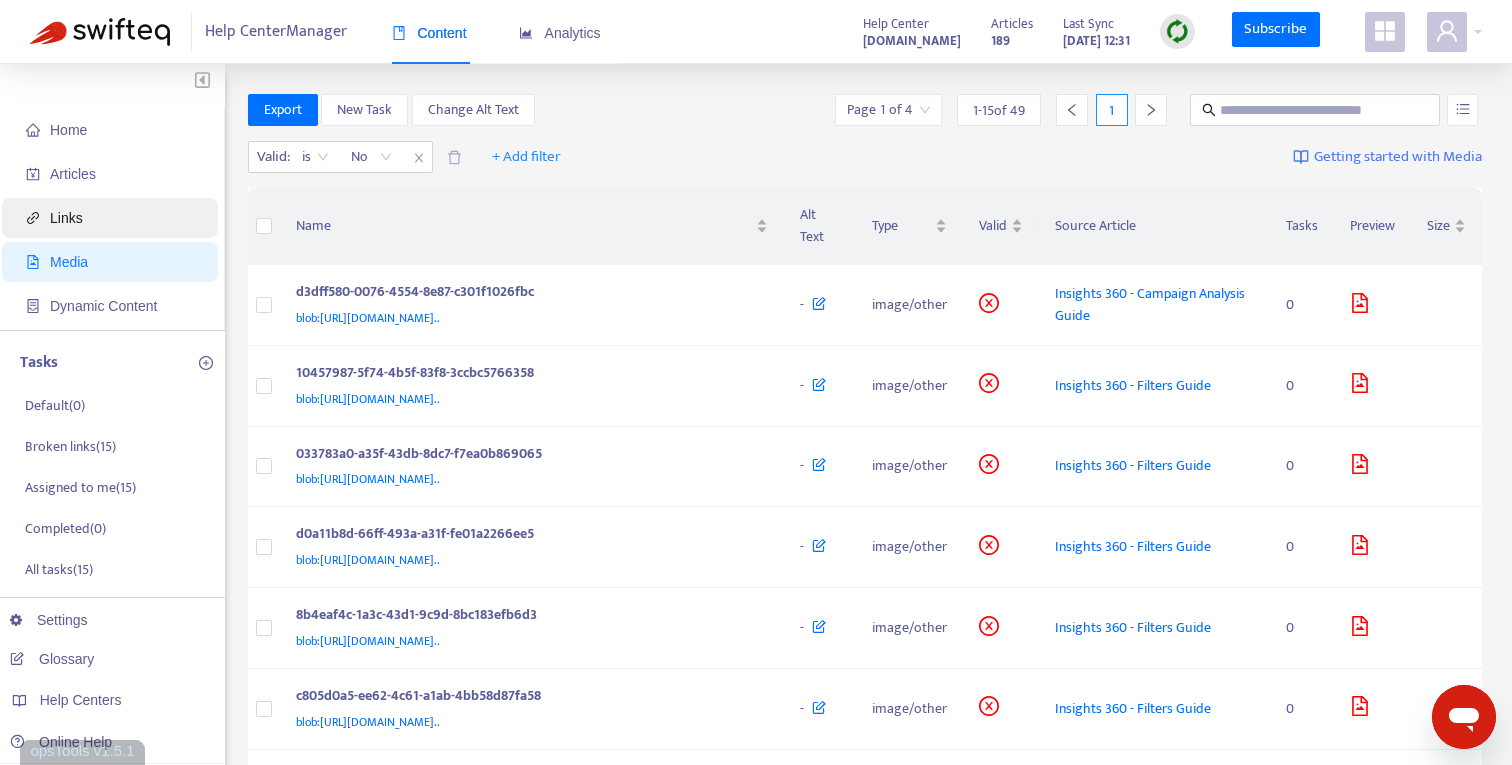 click on "Links" at bounding box center (114, 218) 